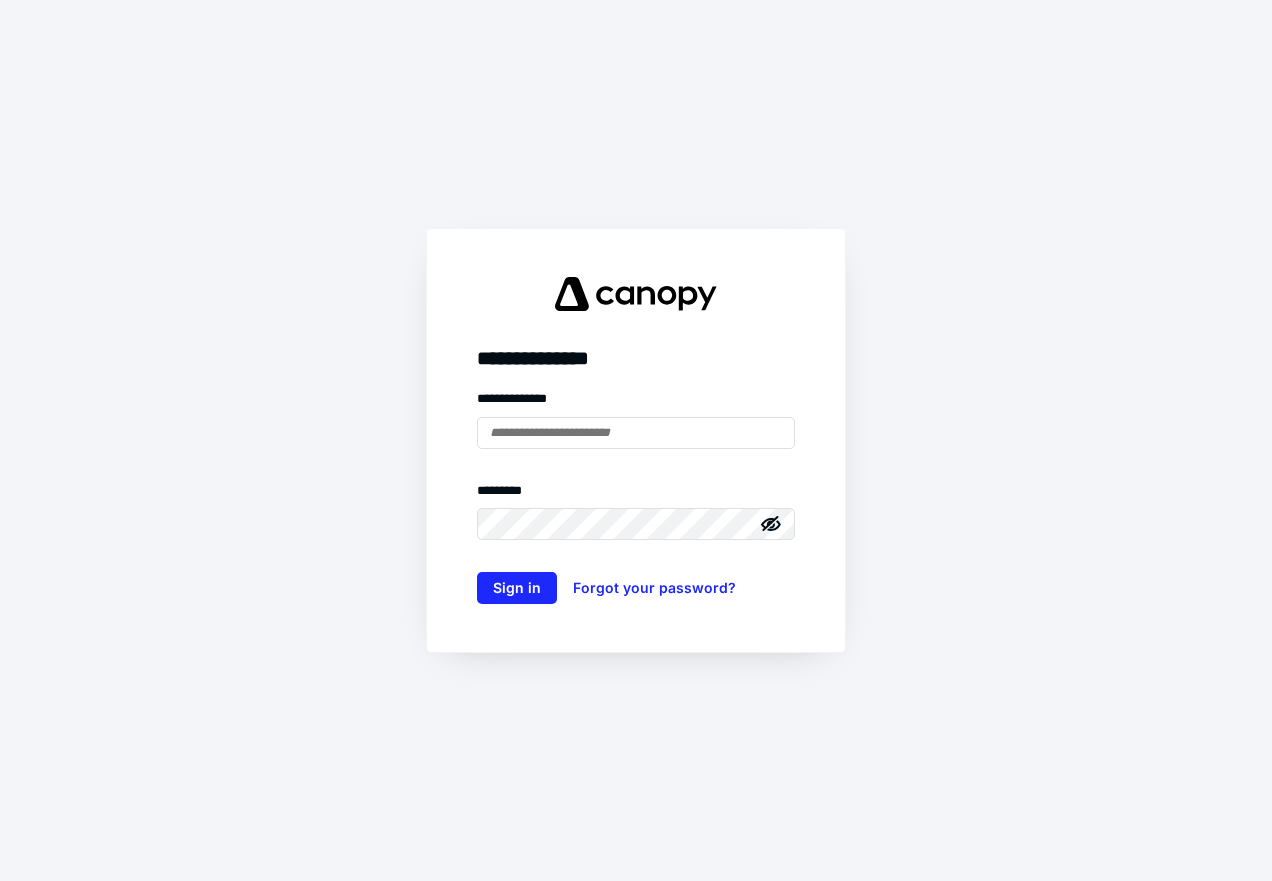 scroll, scrollTop: 0, scrollLeft: 0, axis: both 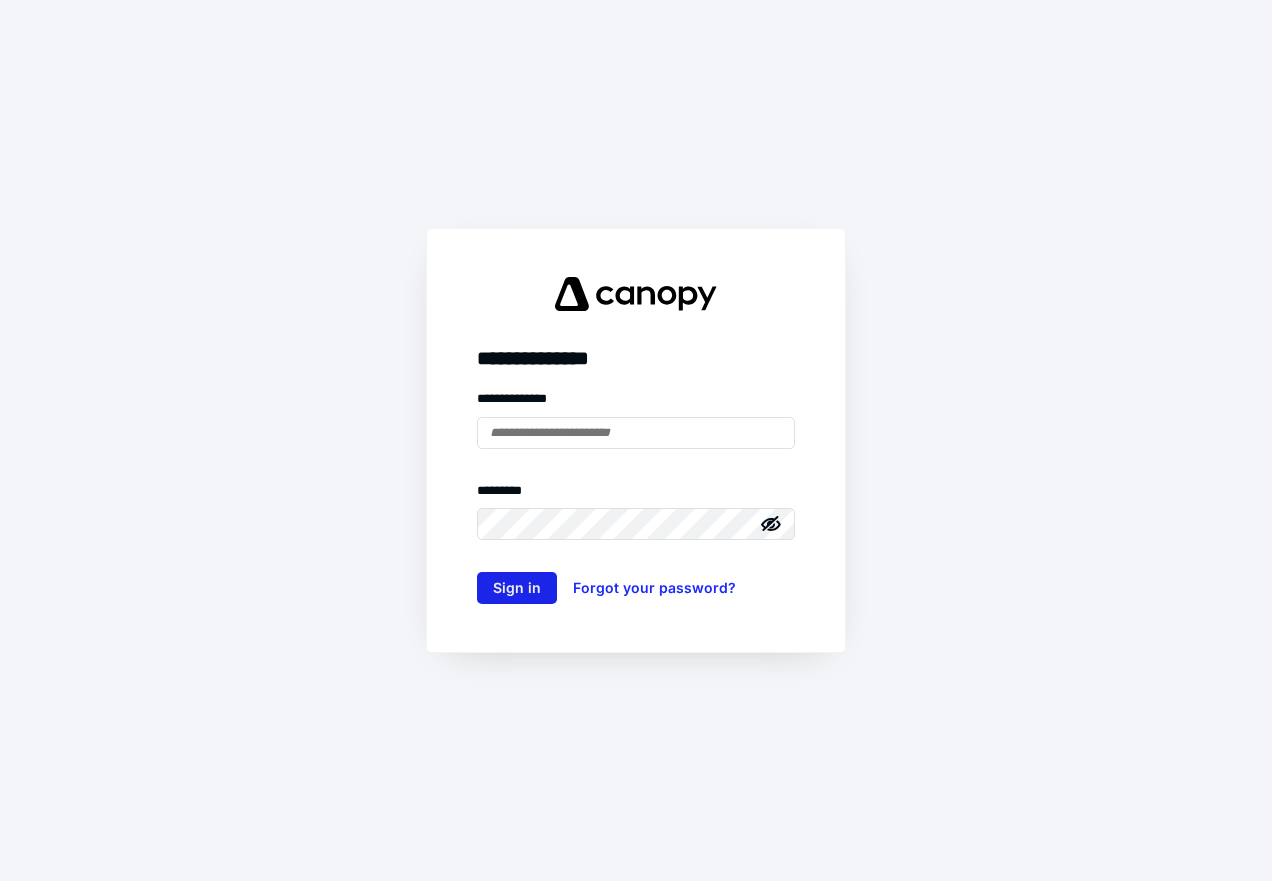 type on "**********" 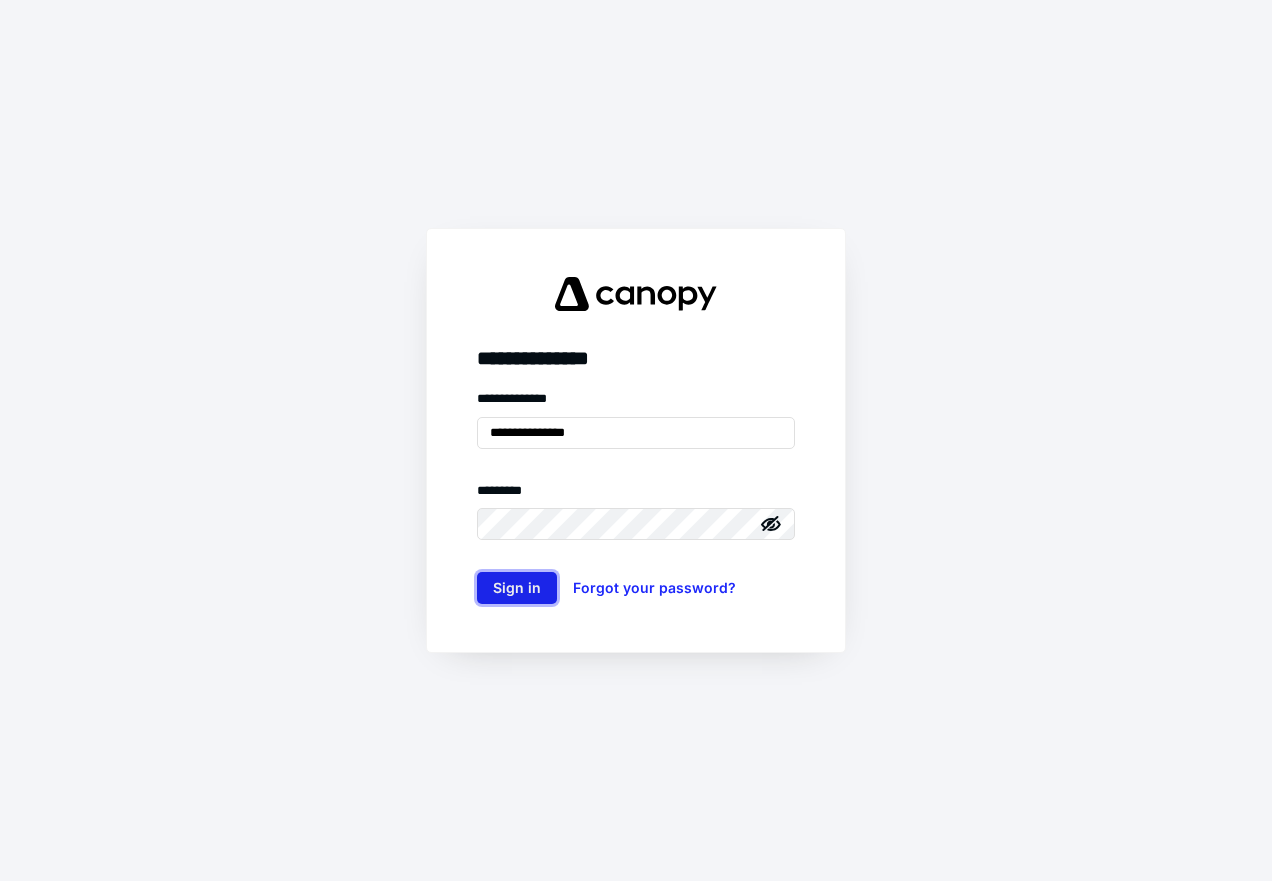 click on "Sign in" at bounding box center [517, 588] 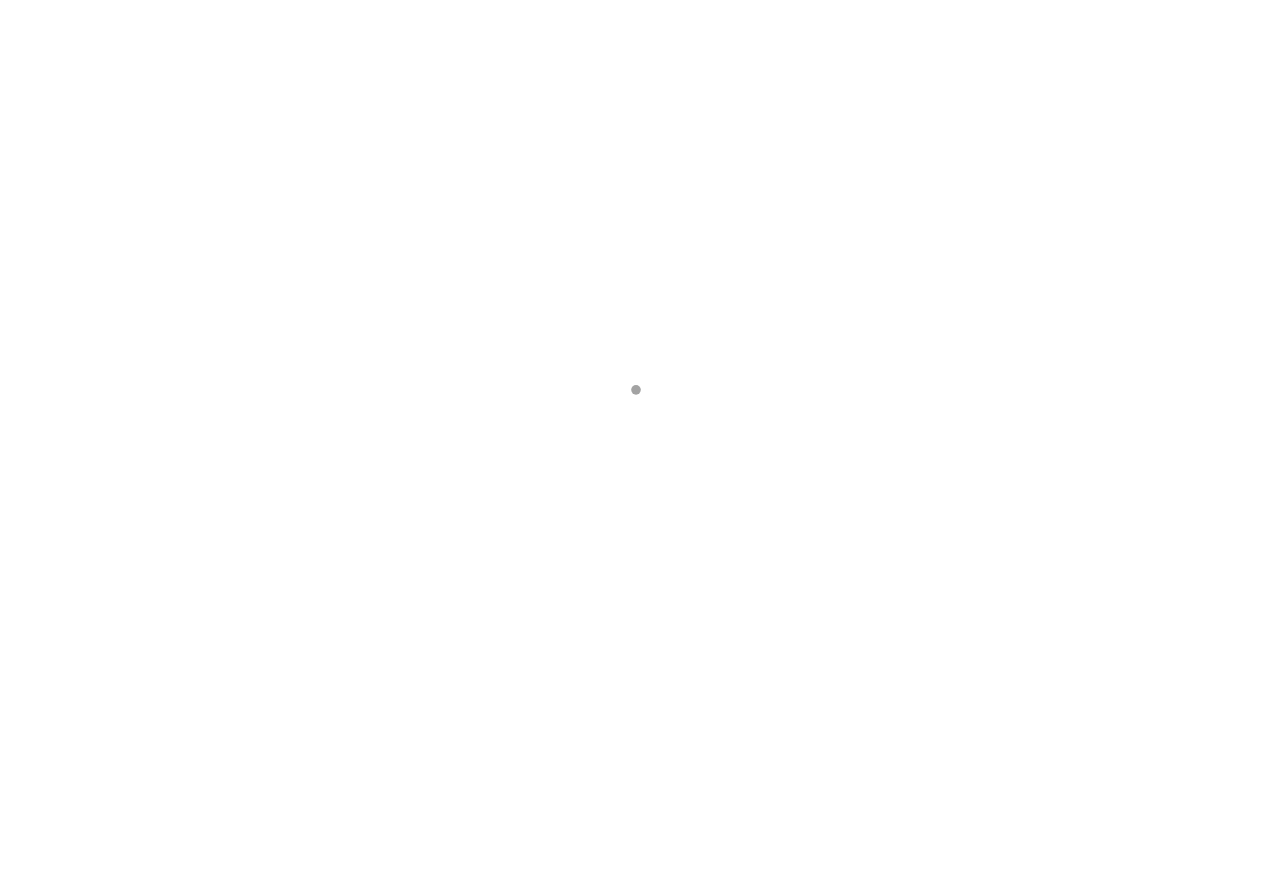scroll, scrollTop: 0, scrollLeft: 0, axis: both 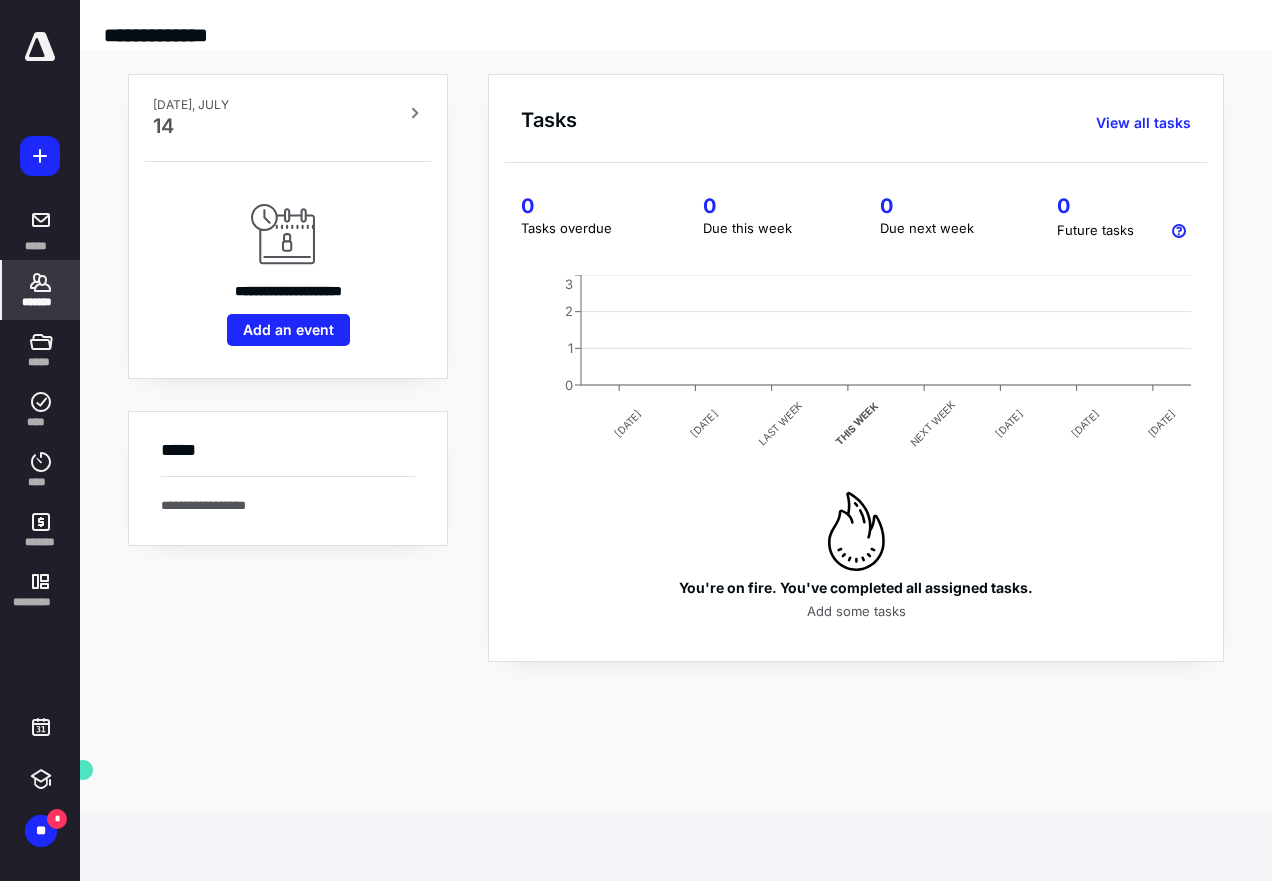 click on "*******" at bounding box center (41, 290) 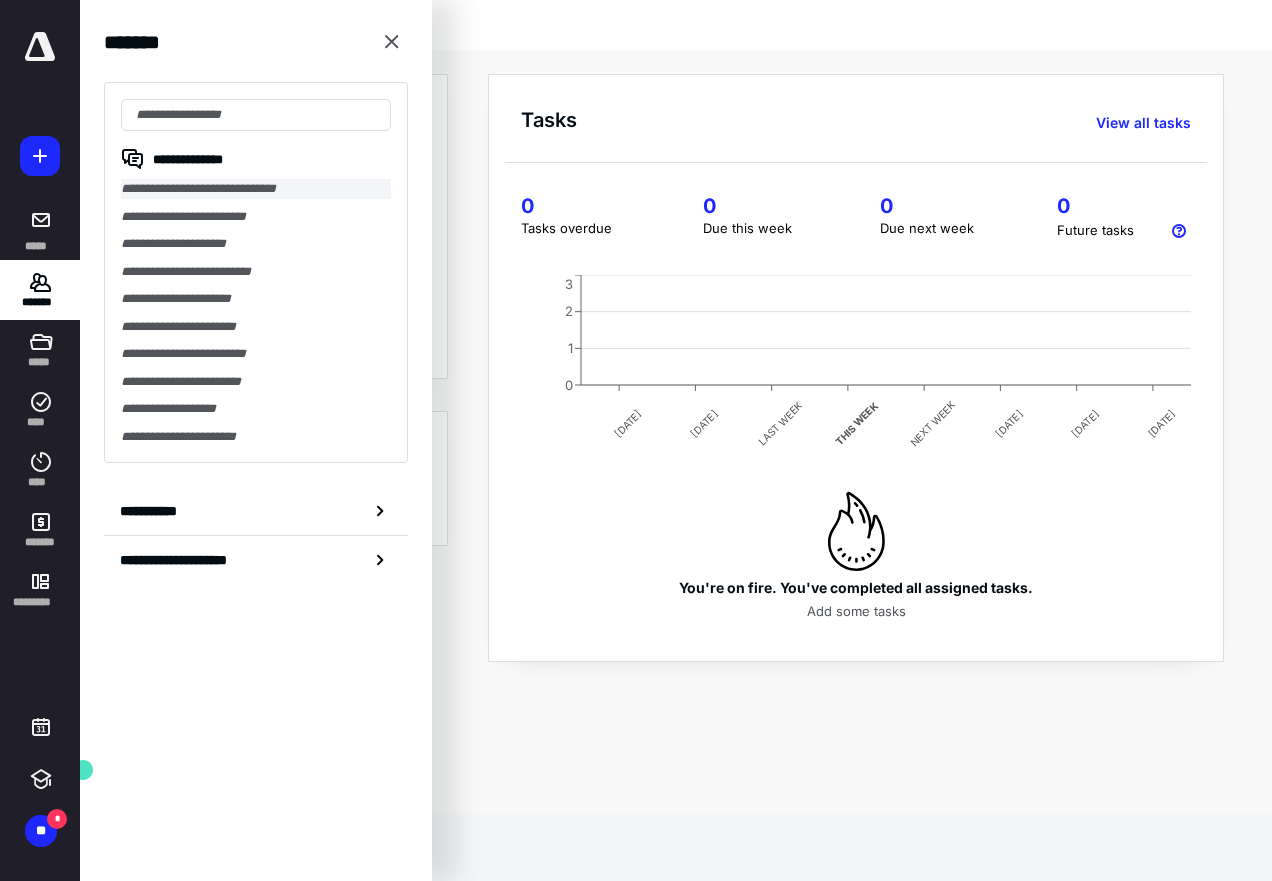 click on "**********" at bounding box center (256, 189) 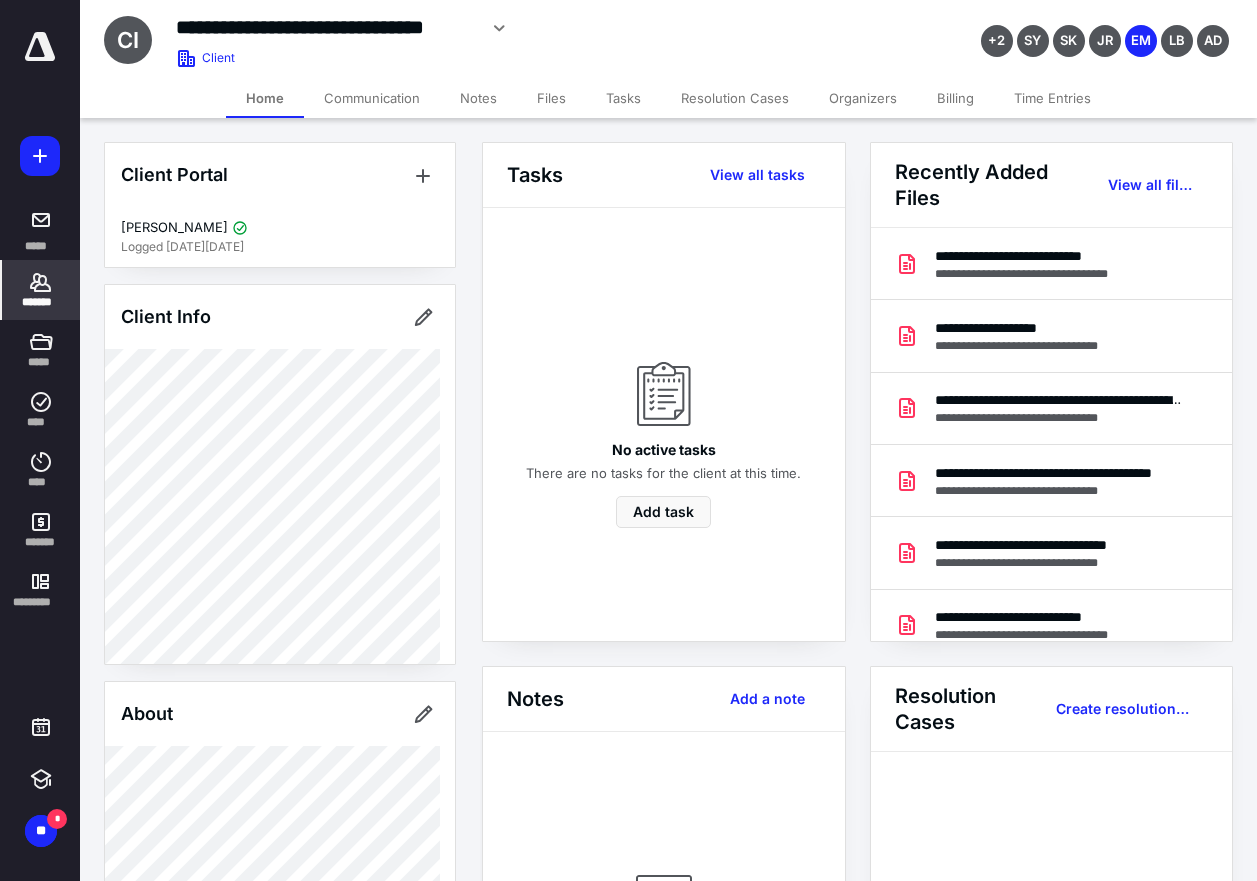 click on "Files" at bounding box center (551, 98) 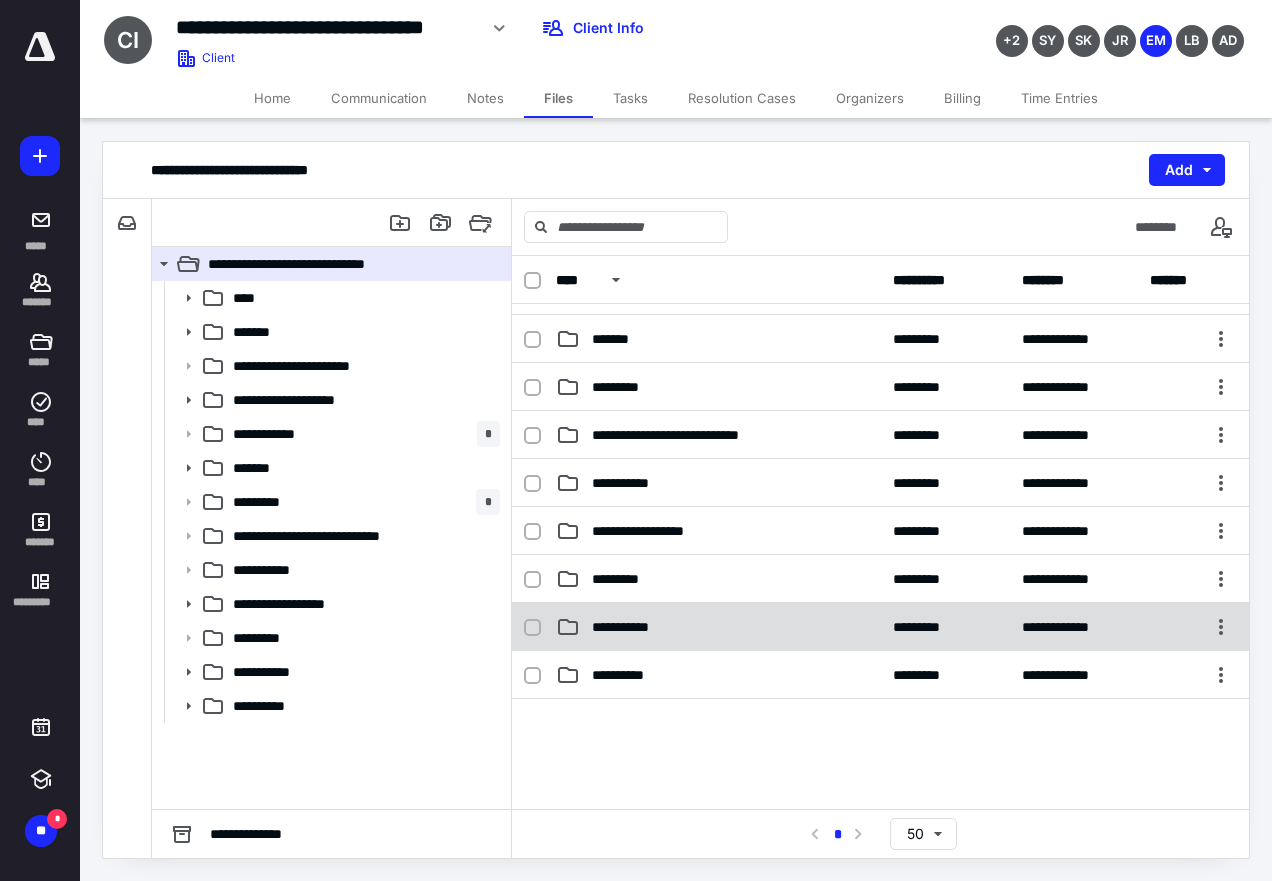 scroll, scrollTop: 419, scrollLeft: 0, axis: vertical 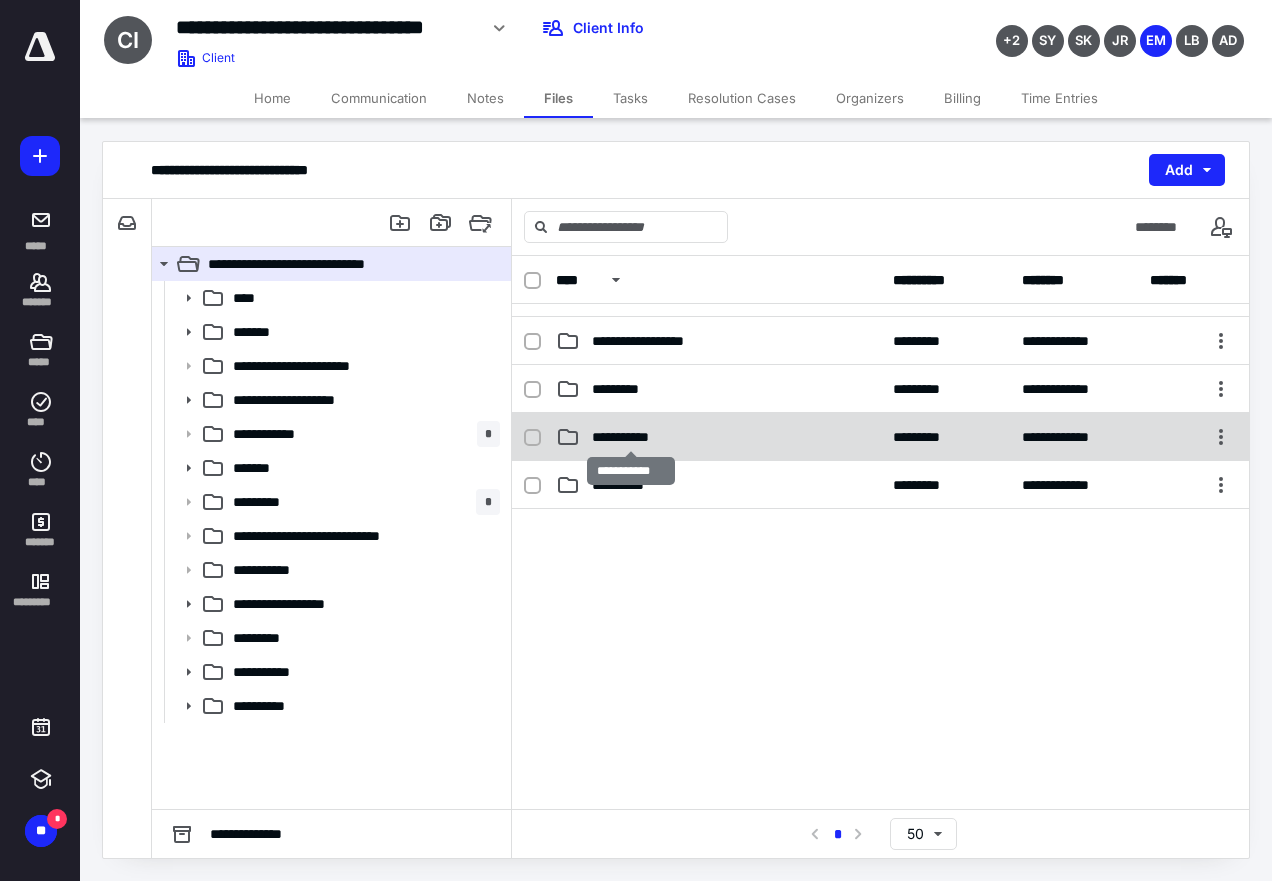 click on "**********" at bounding box center [631, 437] 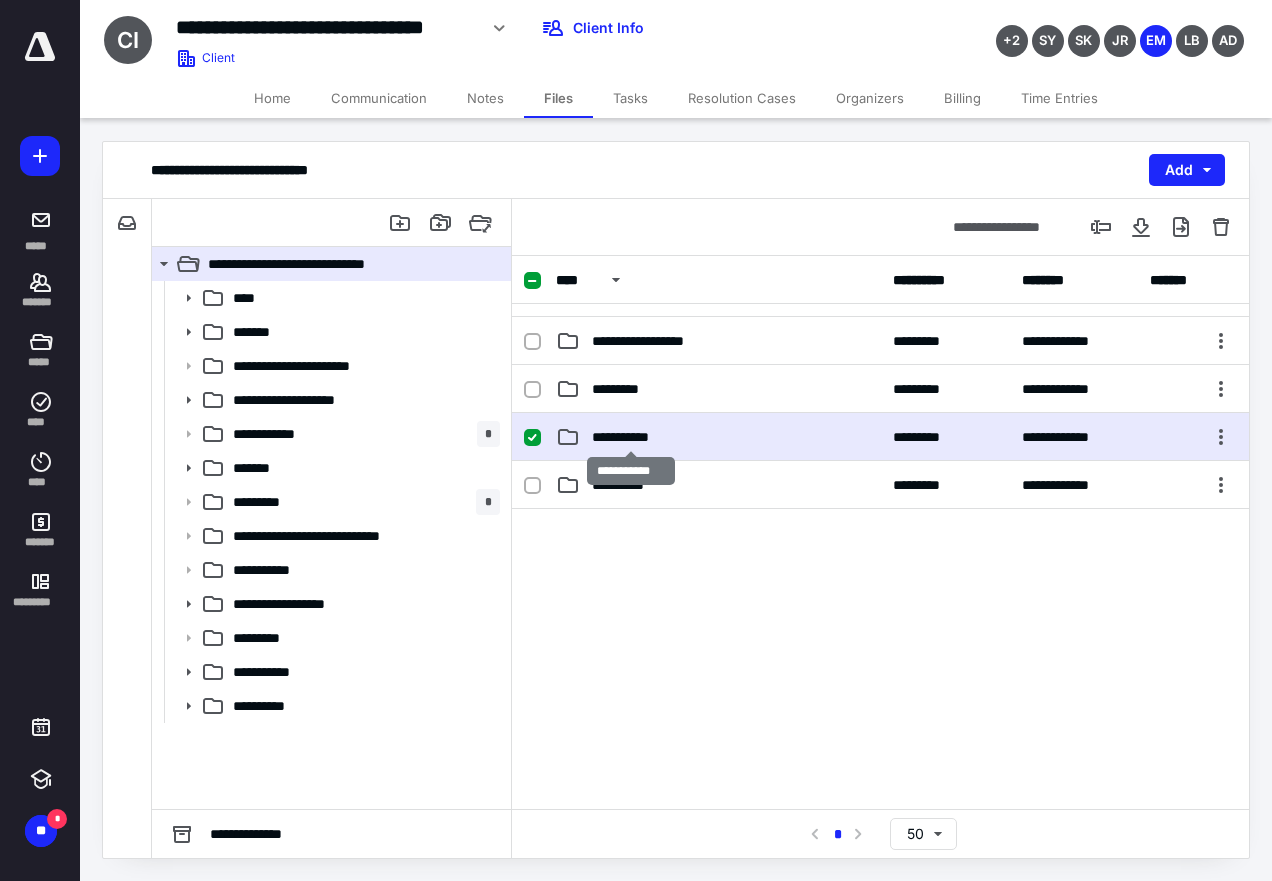 click on "**********" at bounding box center [631, 437] 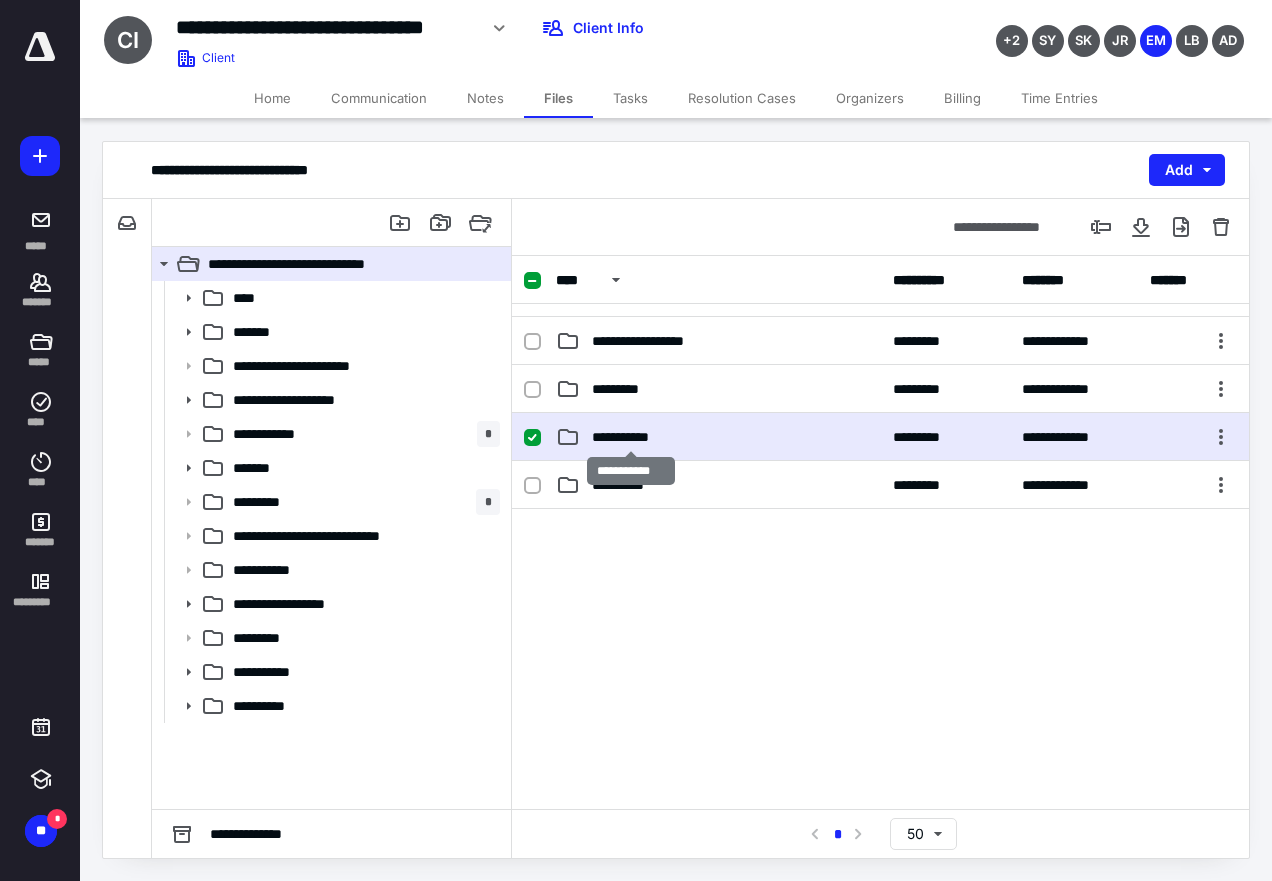 scroll, scrollTop: 0, scrollLeft: 0, axis: both 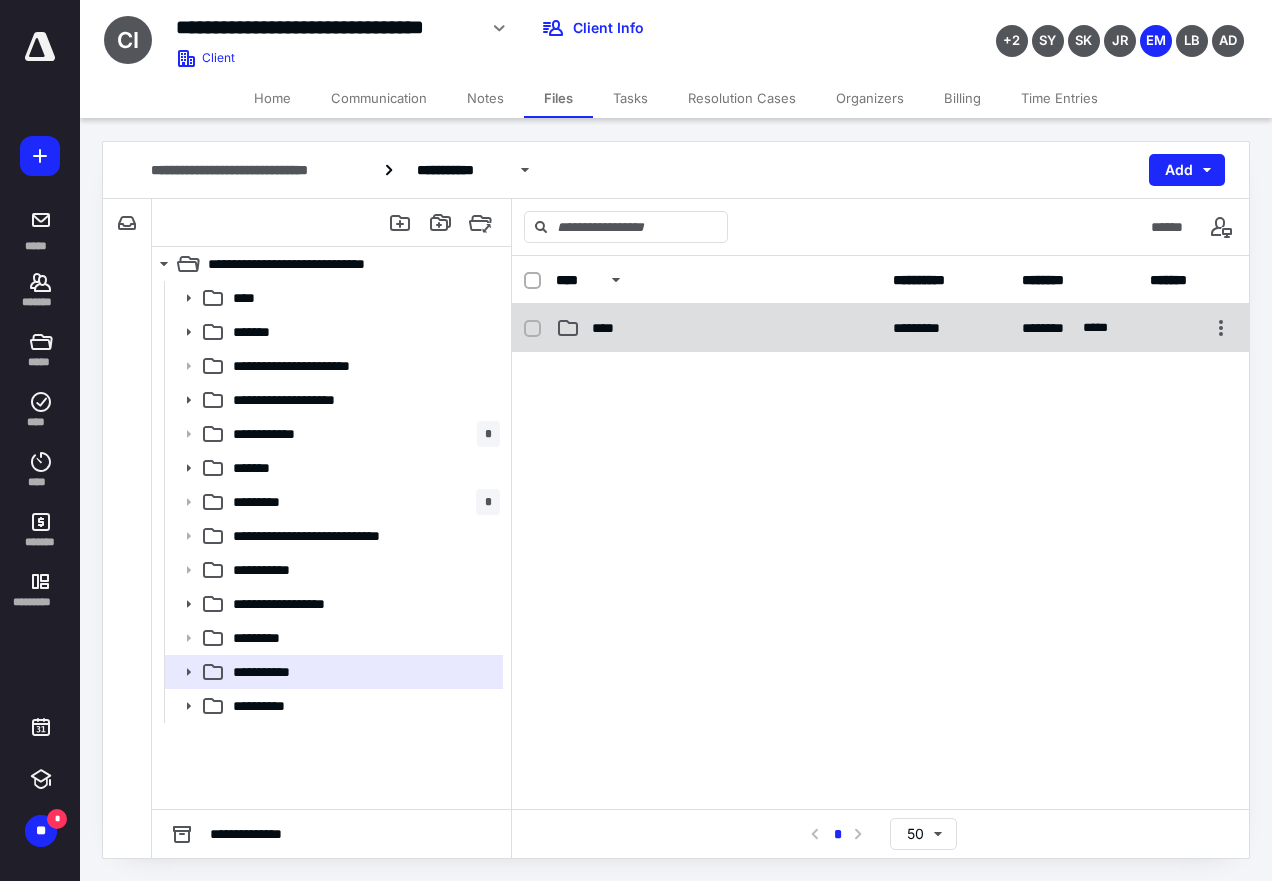 click 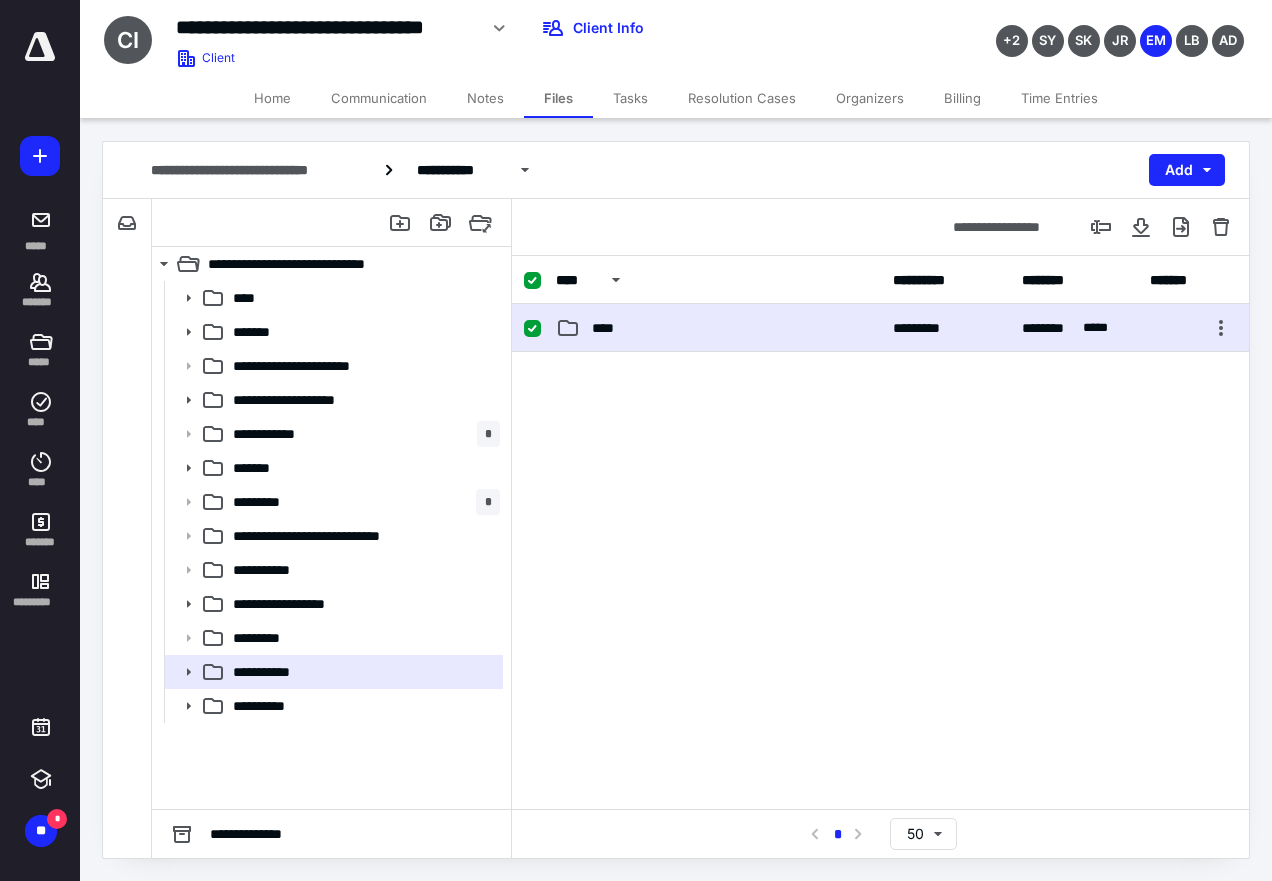 click 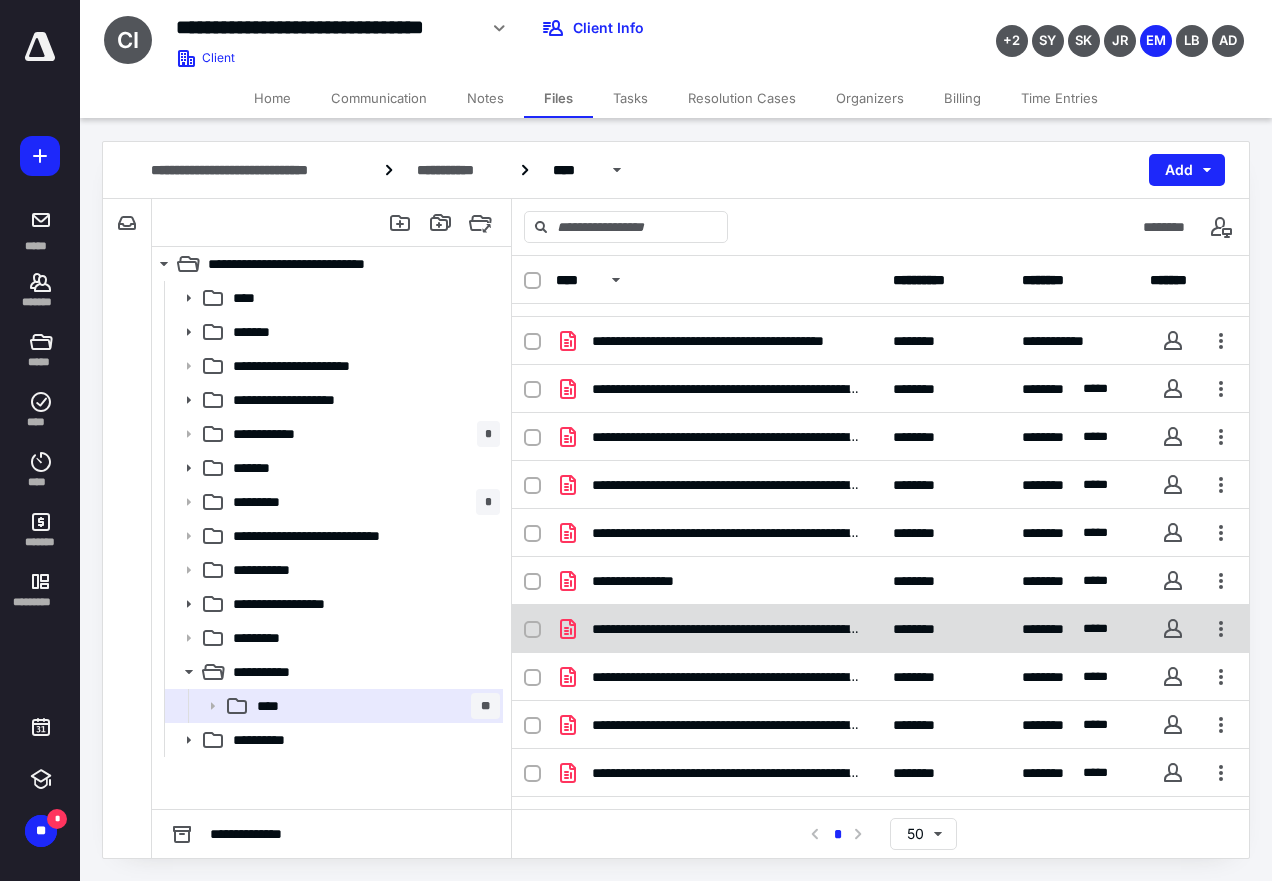 scroll, scrollTop: 167, scrollLeft: 0, axis: vertical 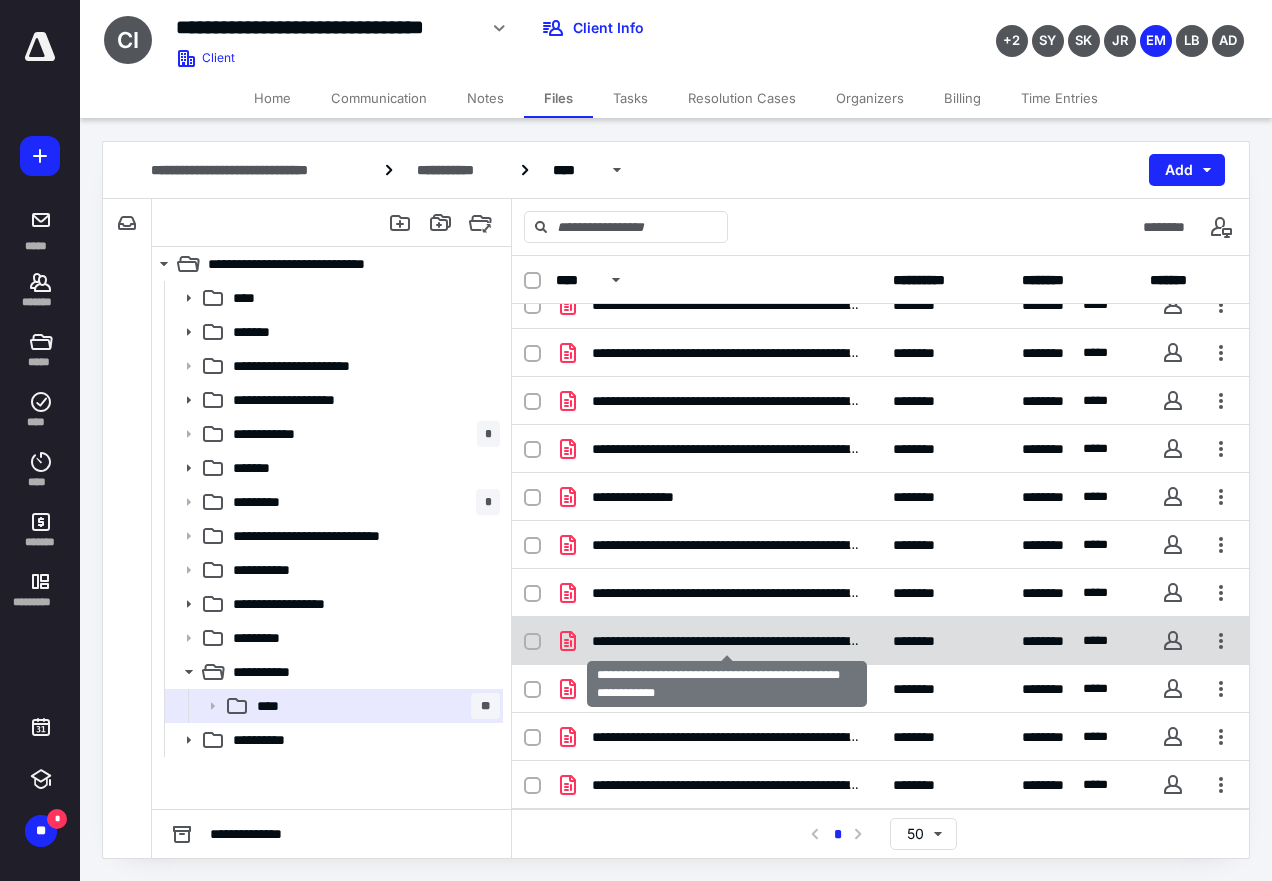 checkbox on "true" 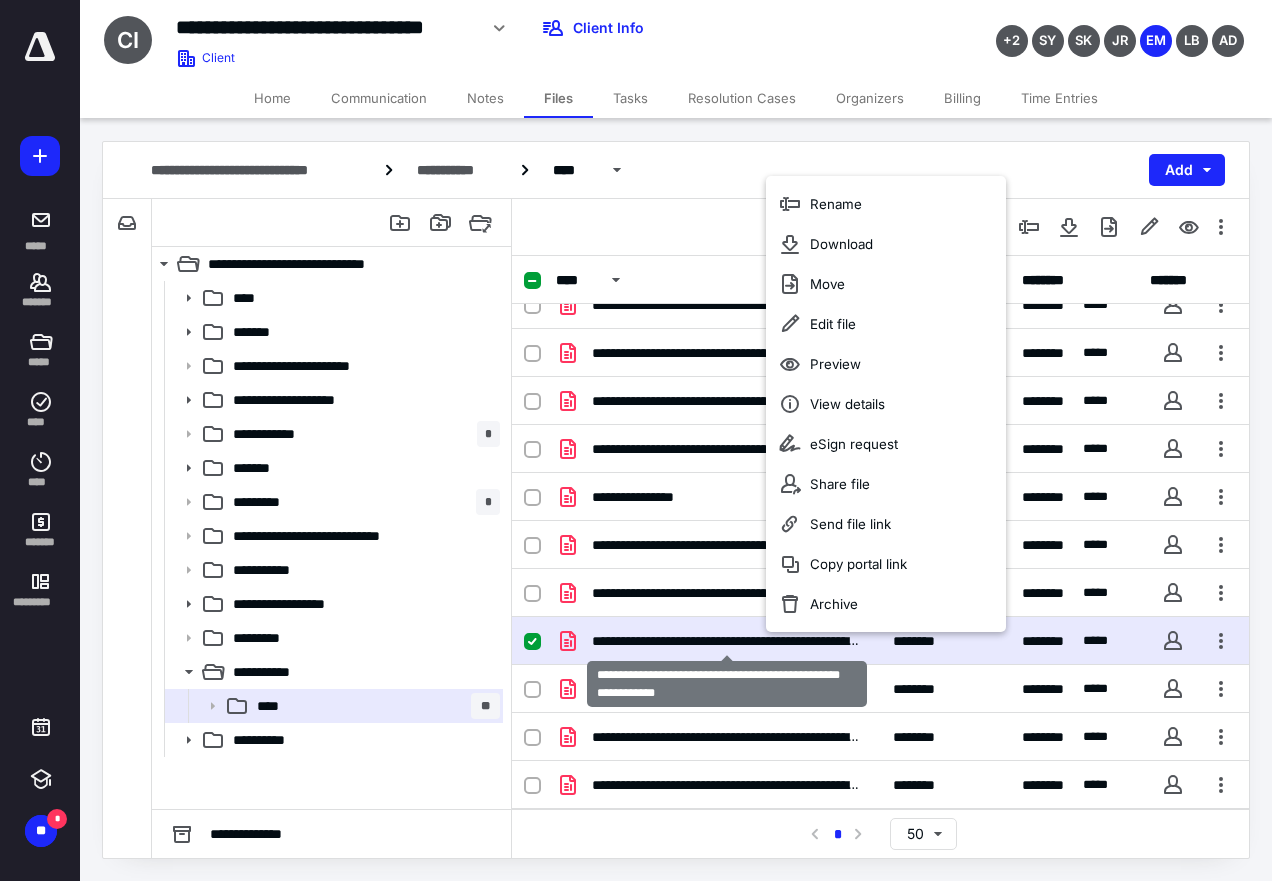 click on "**********" at bounding box center [726, 641] 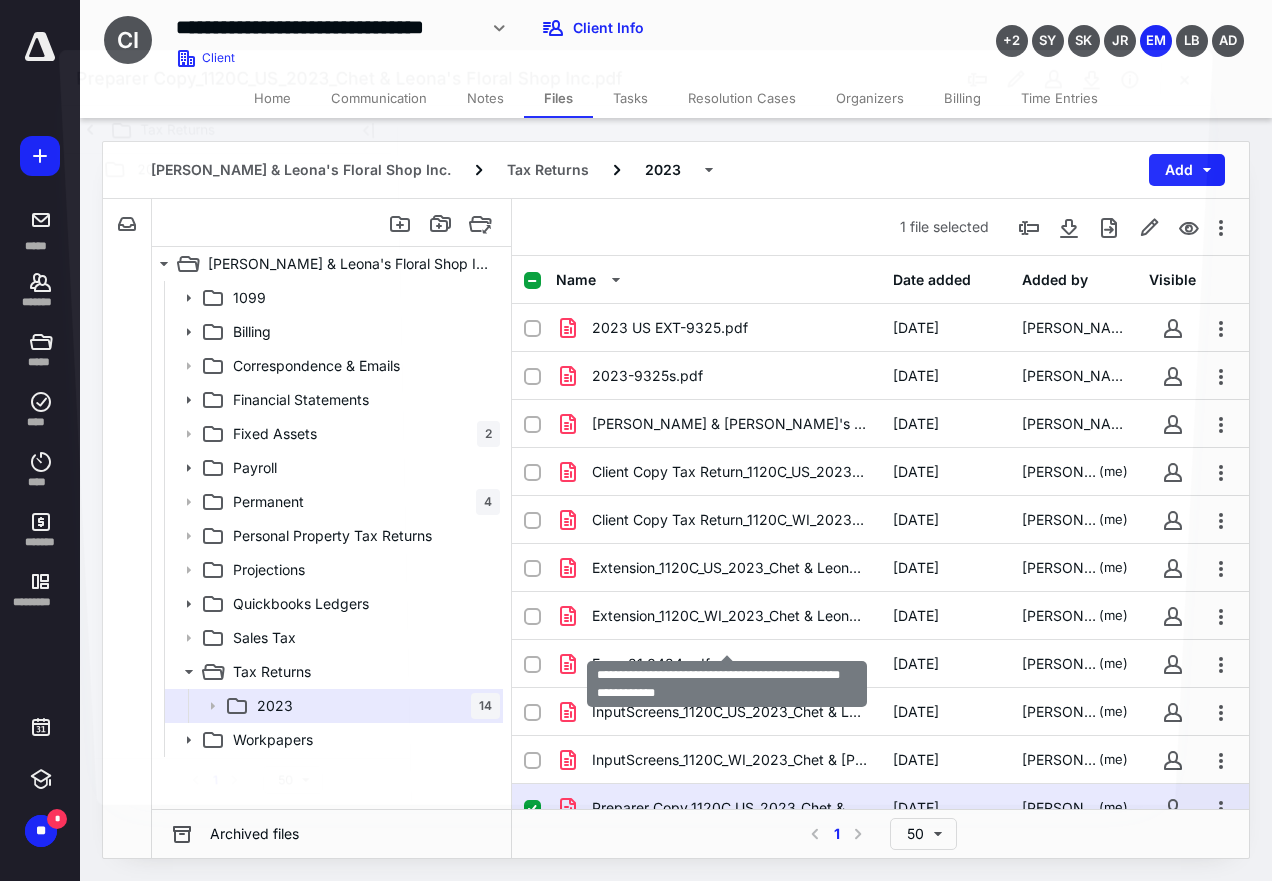 scroll, scrollTop: 167, scrollLeft: 0, axis: vertical 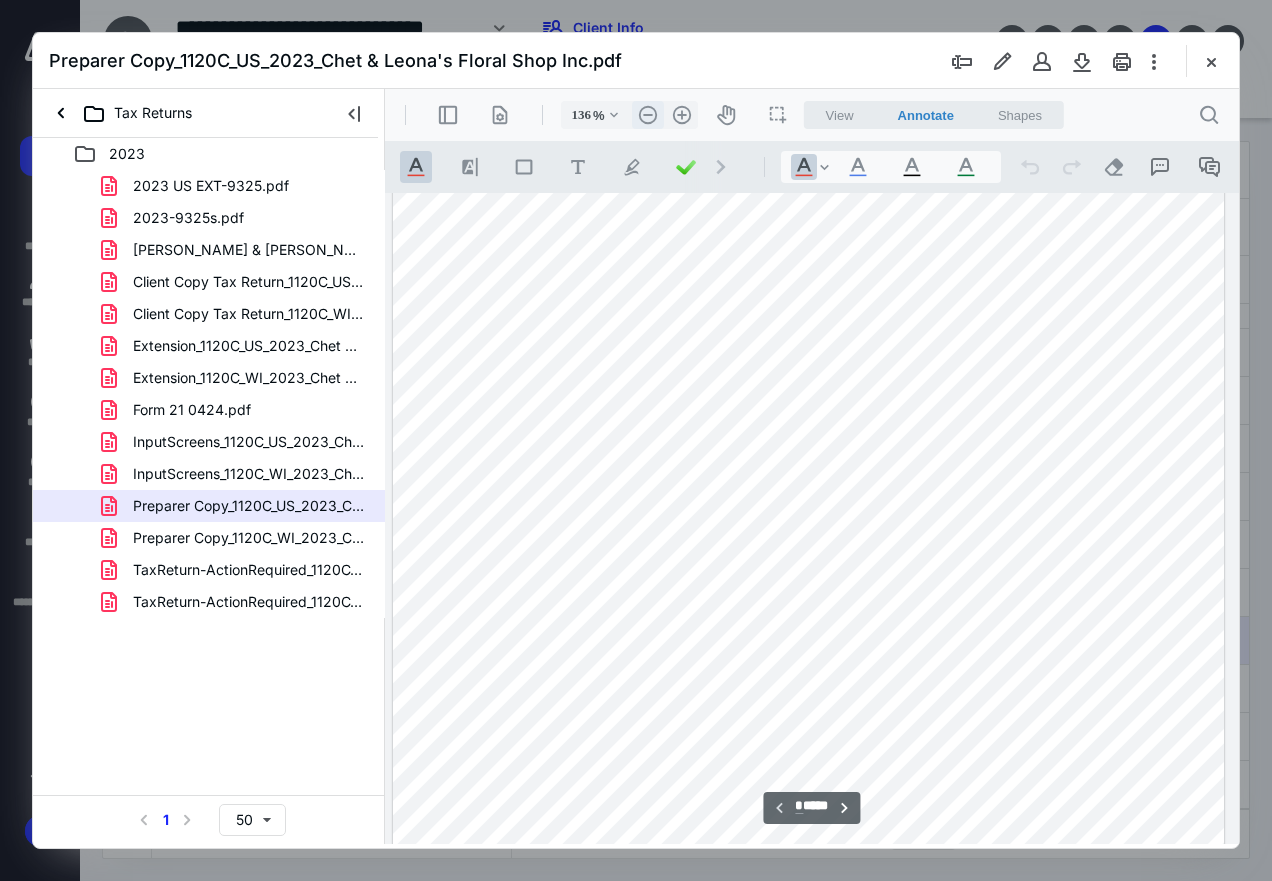 click on ".cls-1{fill:#abb0c4;} icon - header - zoom - out - line" at bounding box center (648, 115) 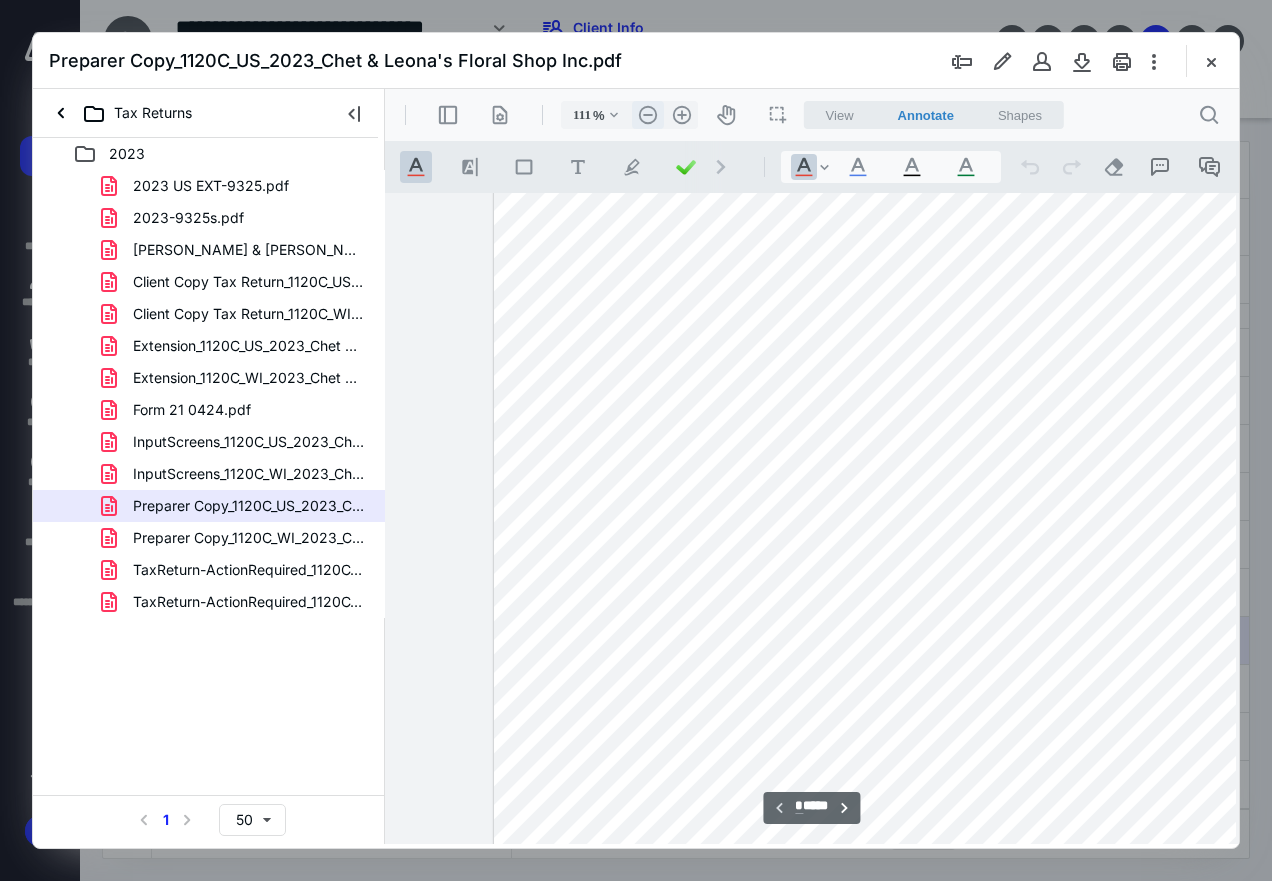 click on ".cls-1{fill:#abb0c4;} icon - header - zoom - out - line" at bounding box center (648, 115) 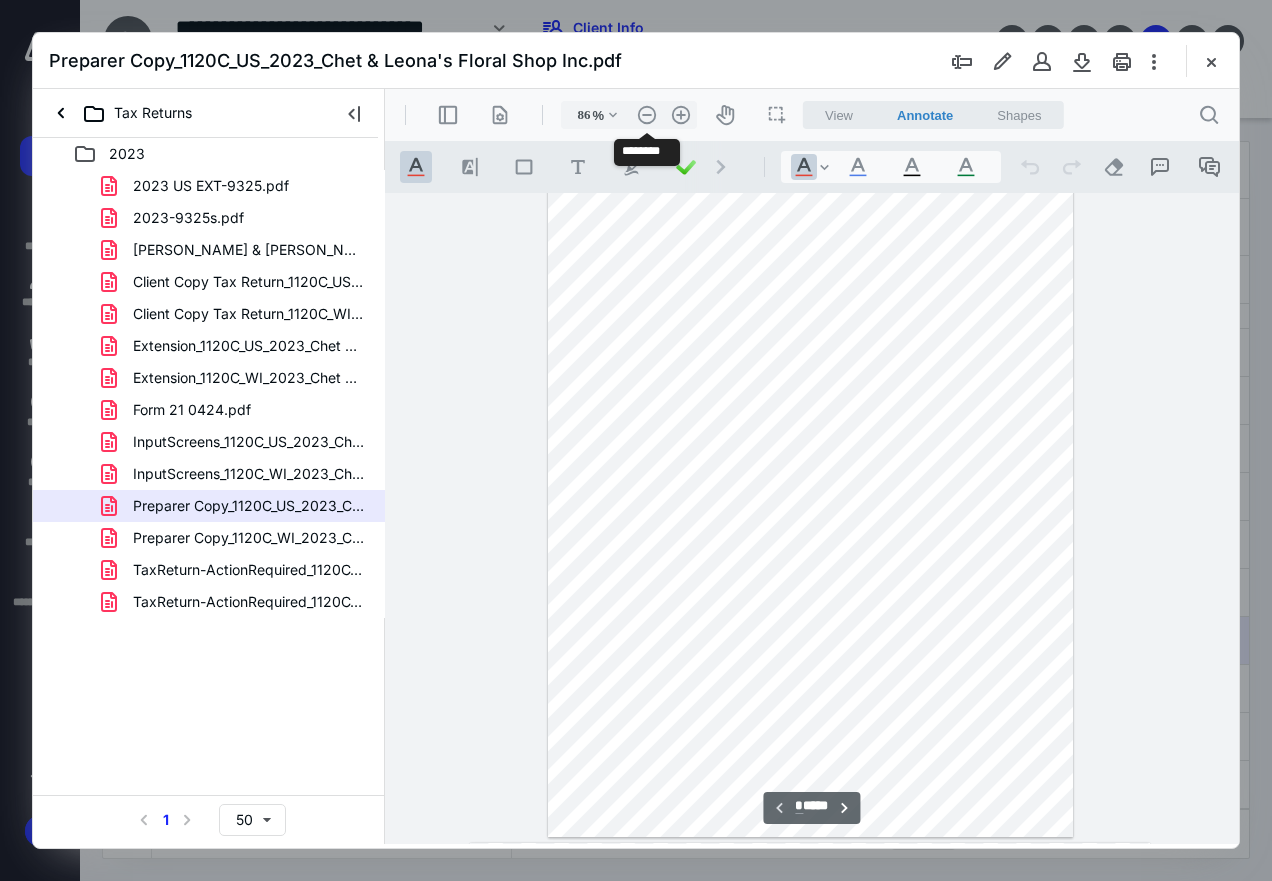 scroll, scrollTop: 0, scrollLeft: 0, axis: both 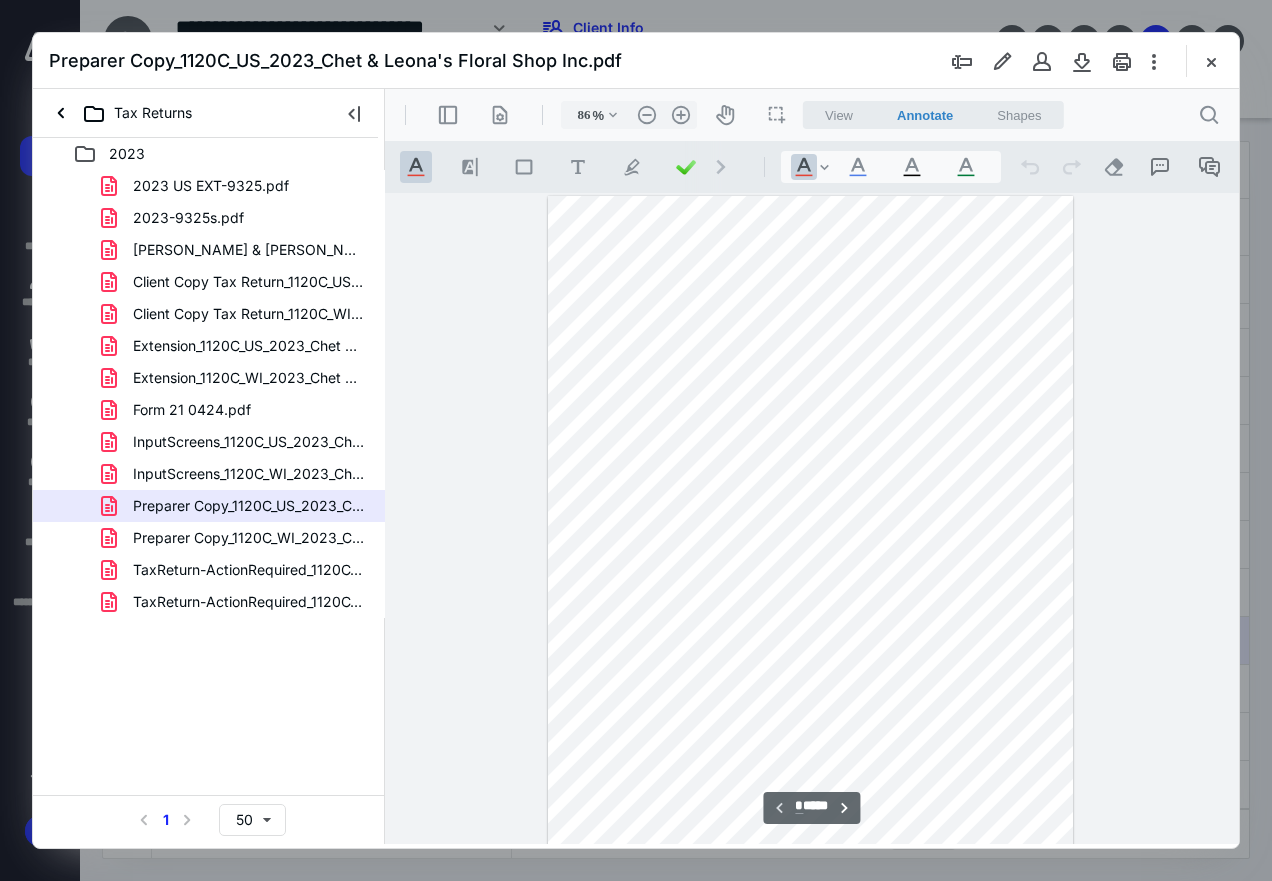 click at bounding box center [811, 536] 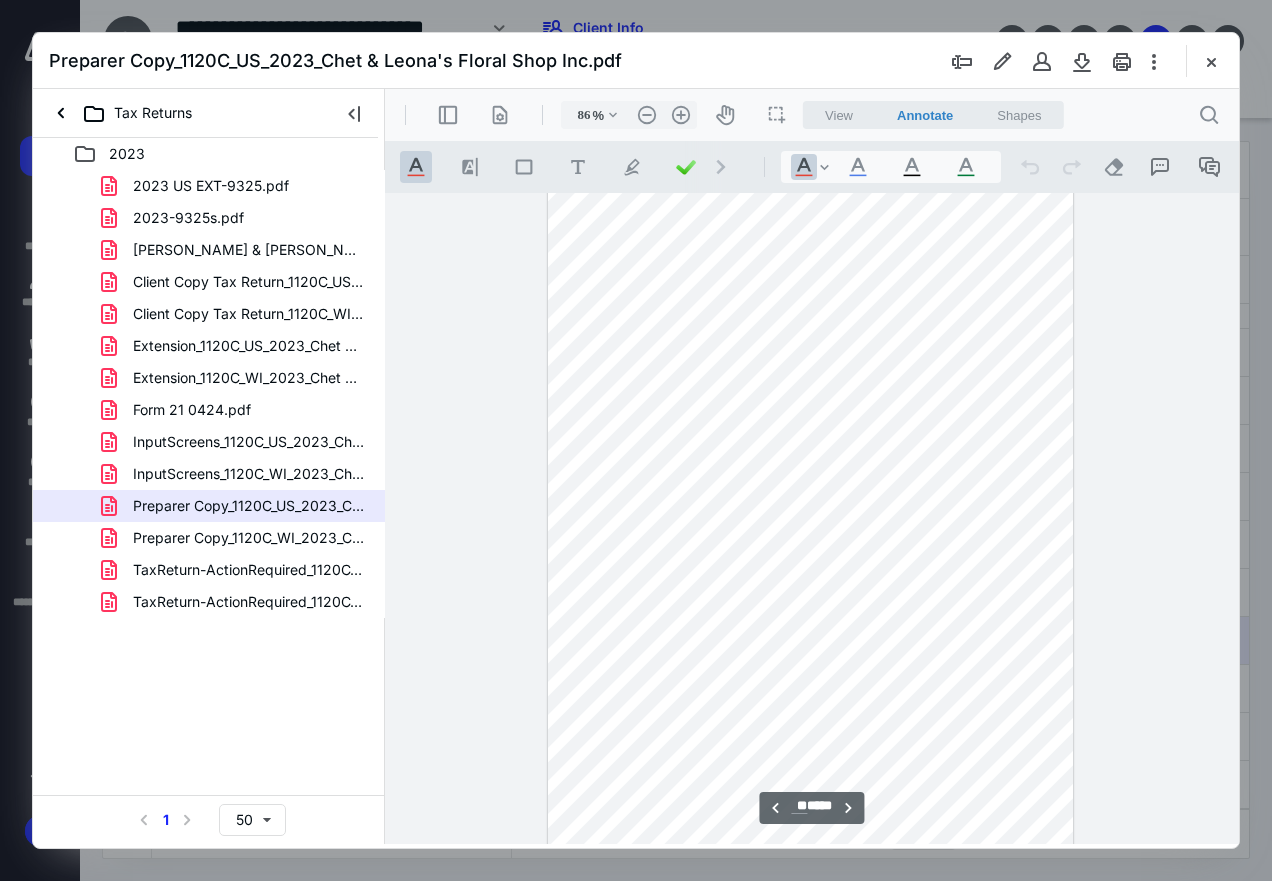 scroll, scrollTop: 25907, scrollLeft: 0, axis: vertical 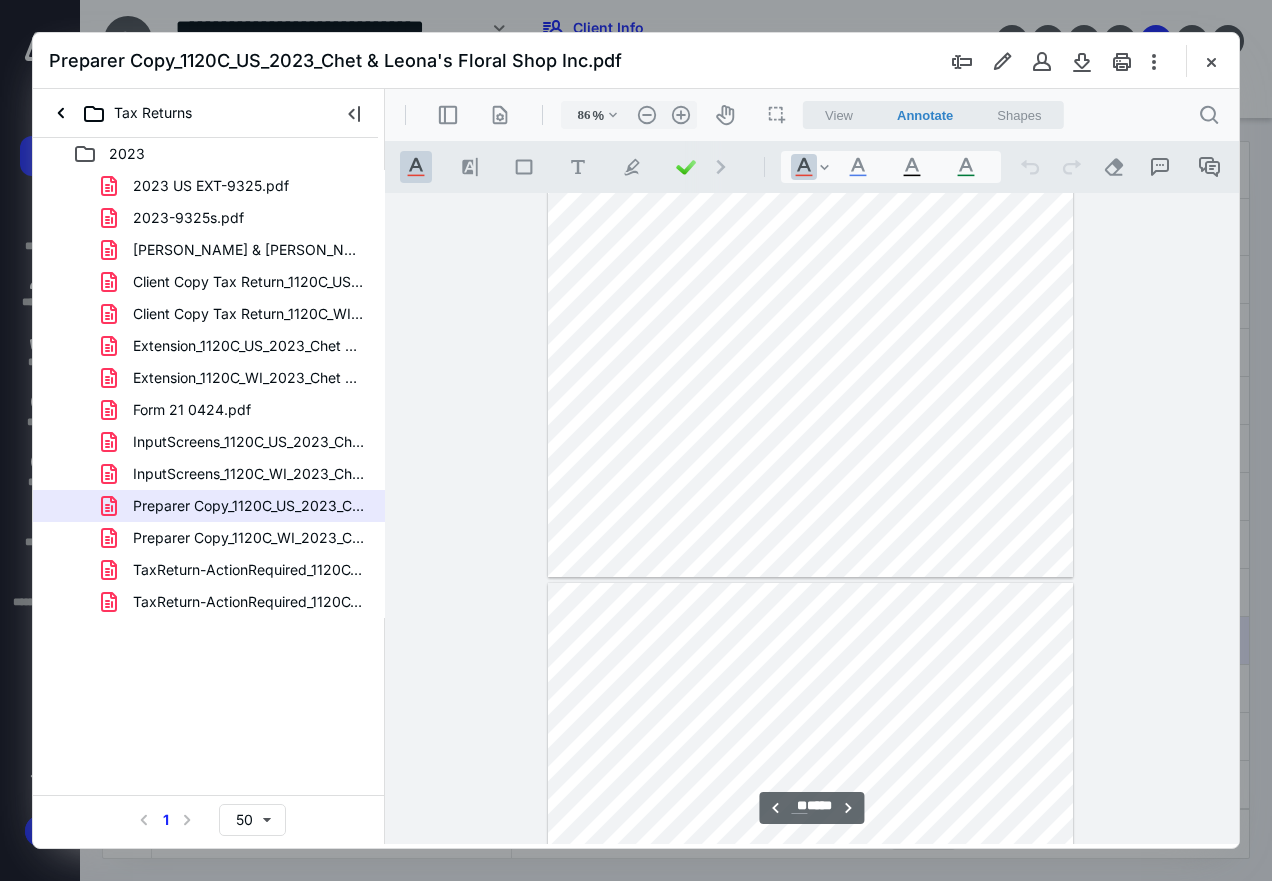 type on "**" 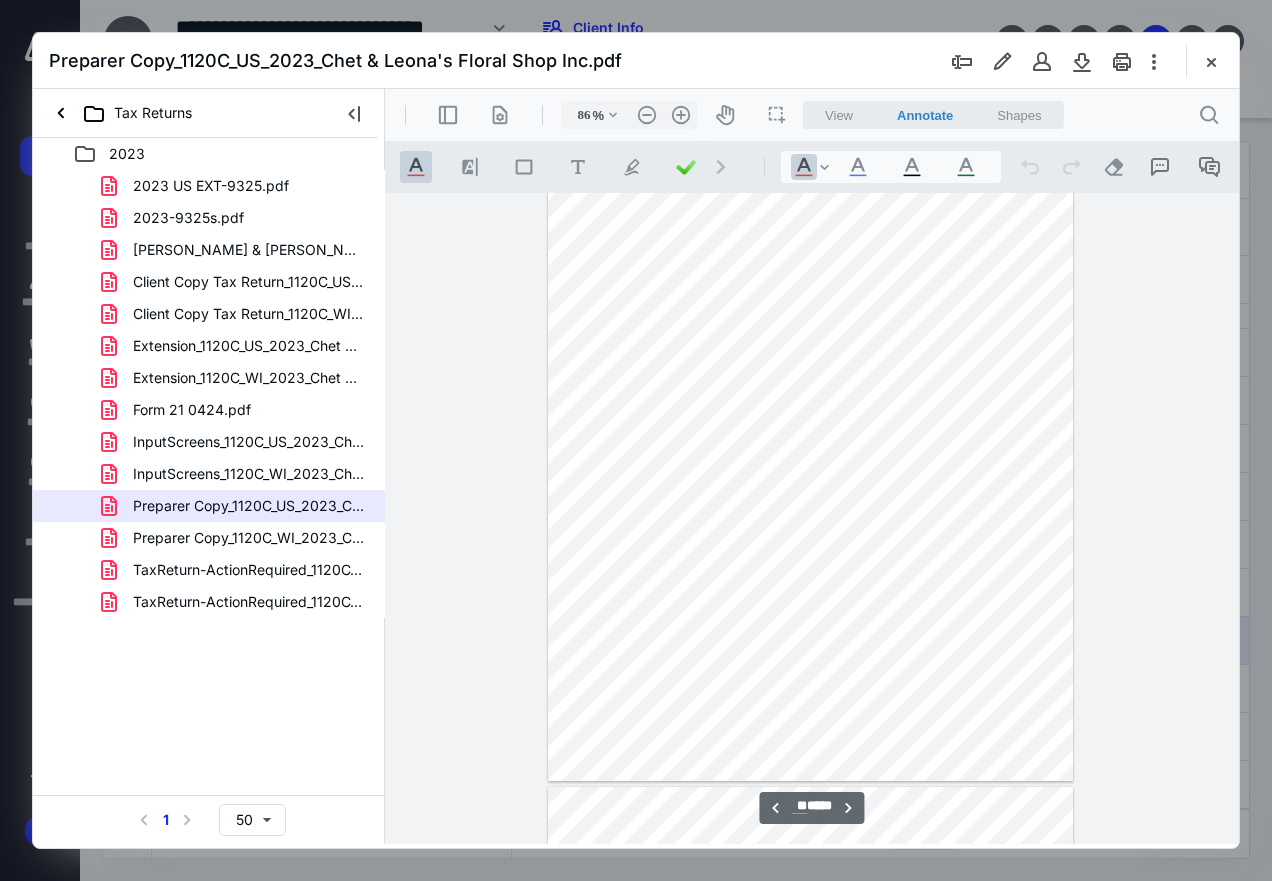 scroll, scrollTop: 27407, scrollLeft: 0, axis: vertical 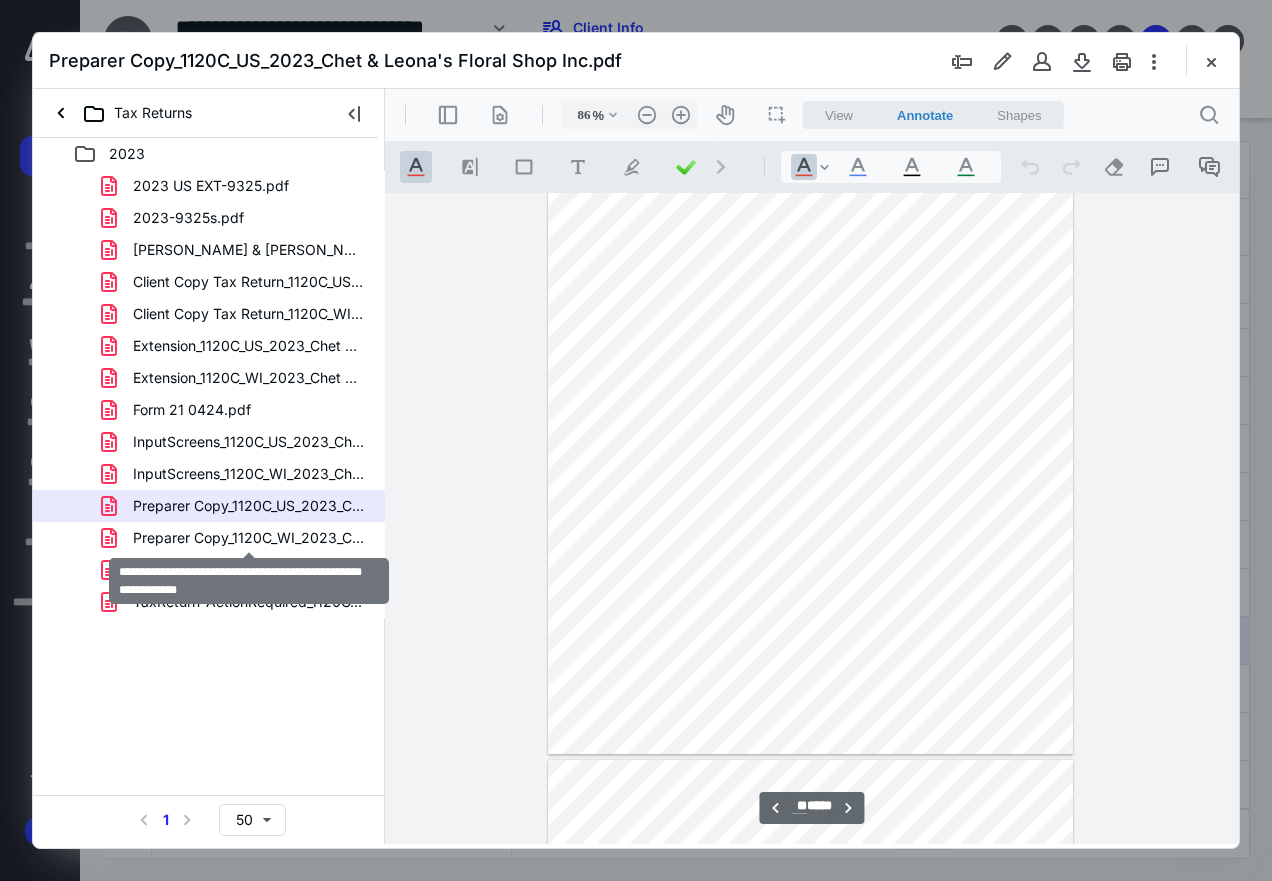 drag, startPoint x: 298, startPoint y: 531, endPoint x: 1066, endPoint y: 347, distance: 789.73413 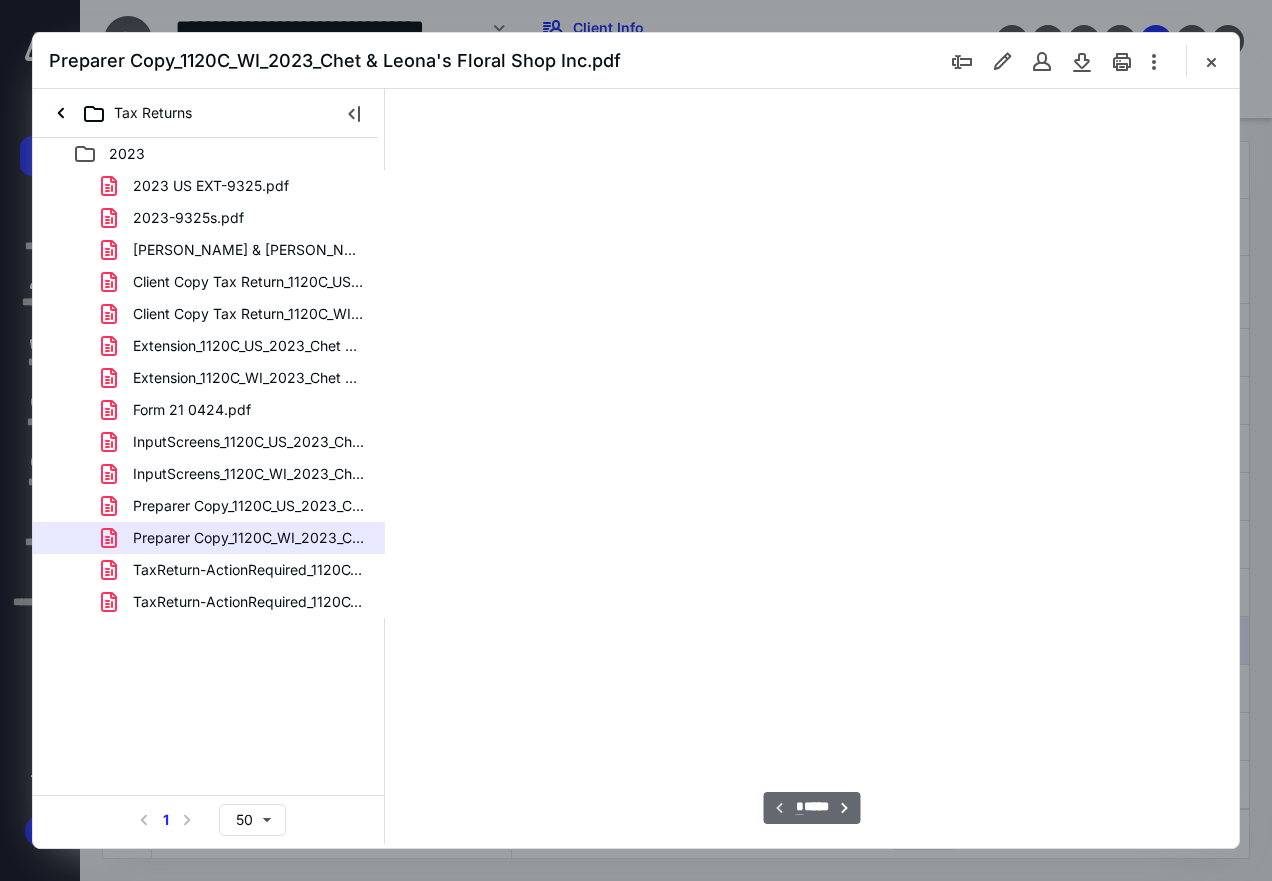 scroll, scrollTop: 109, scrollLeft: 120, axis: both 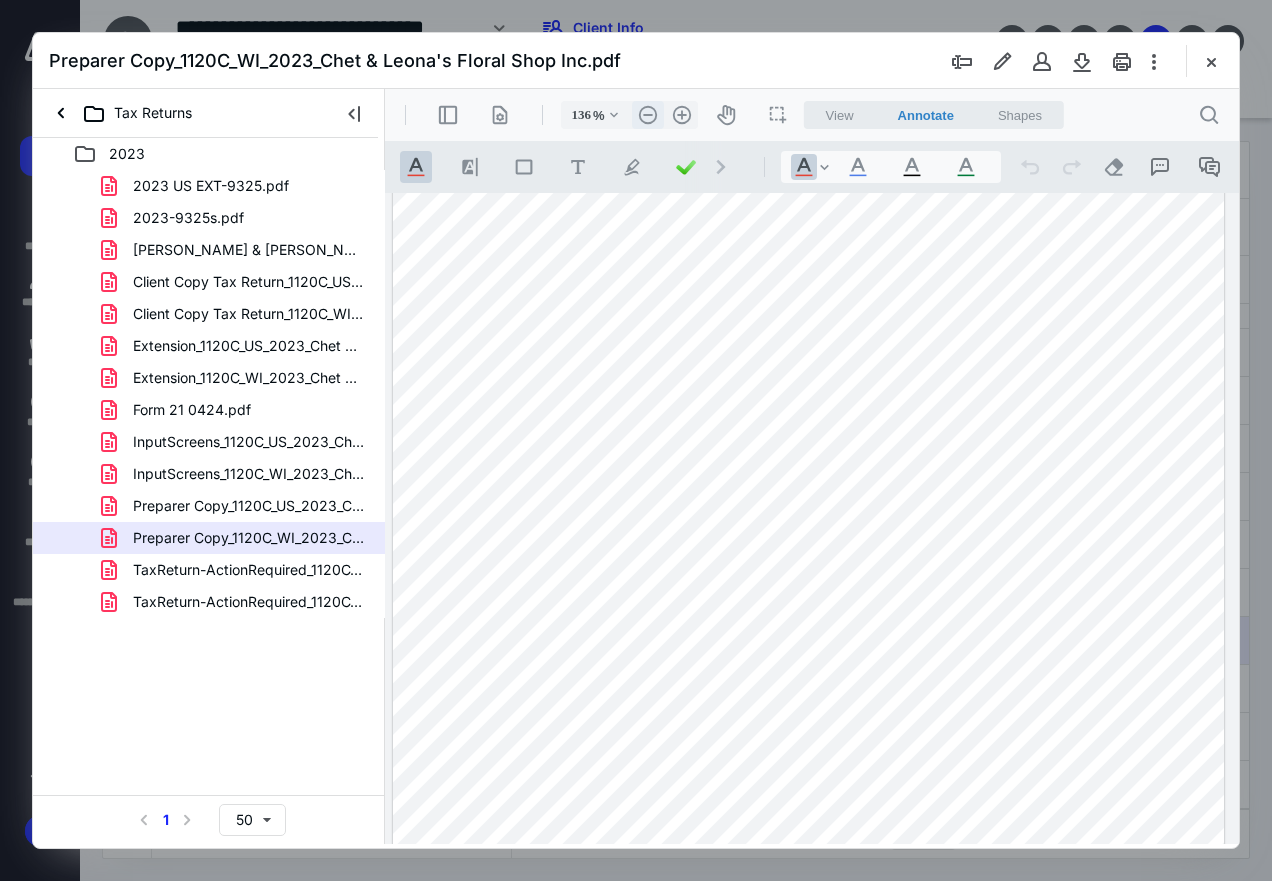 click on ".cls-1{fill:#abb0c4;} icon - header - zoom - out - line" at bounding box center [648, 115] 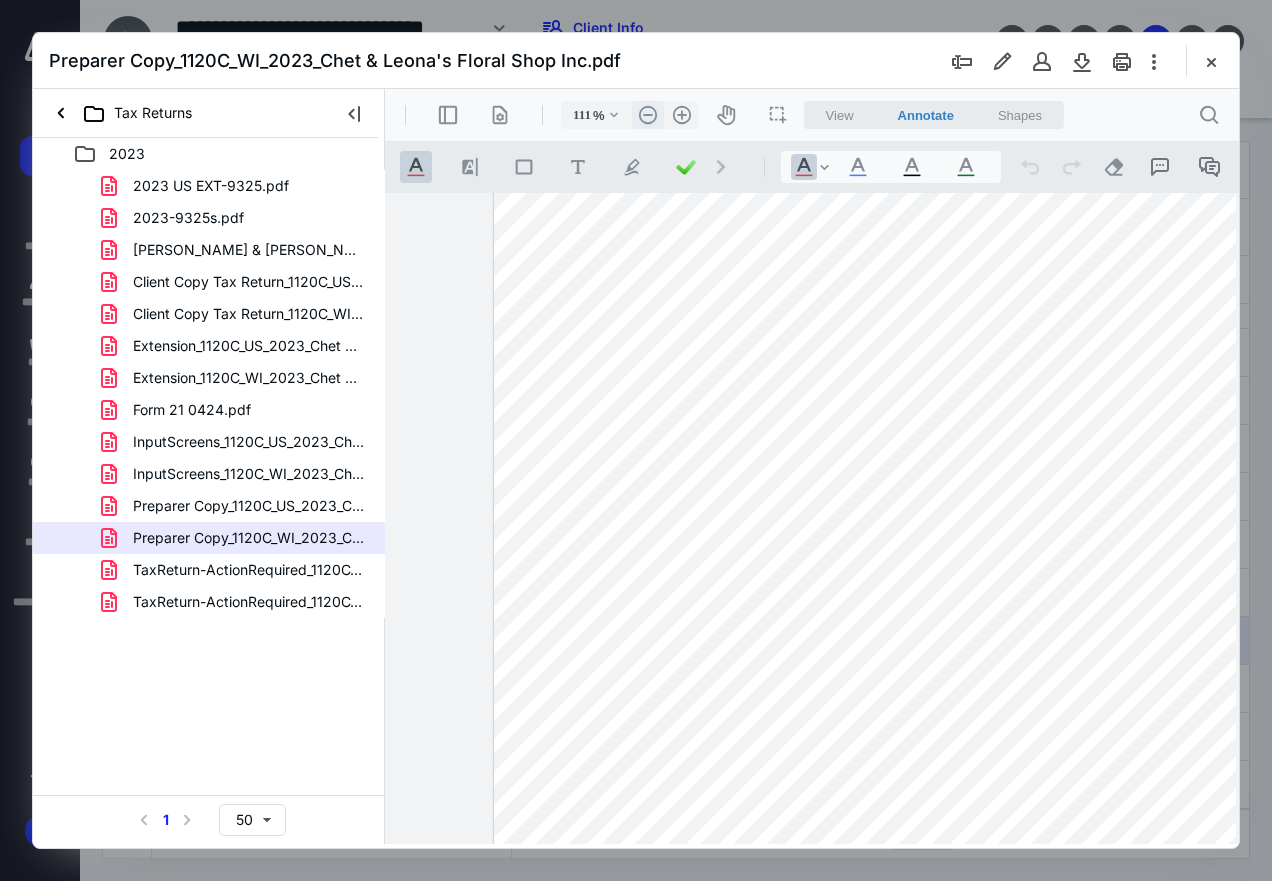 drag, startPoint x: 651, startPoint y: 117, endPoint x: 654, endPoint y: 127, distance: 10.440307 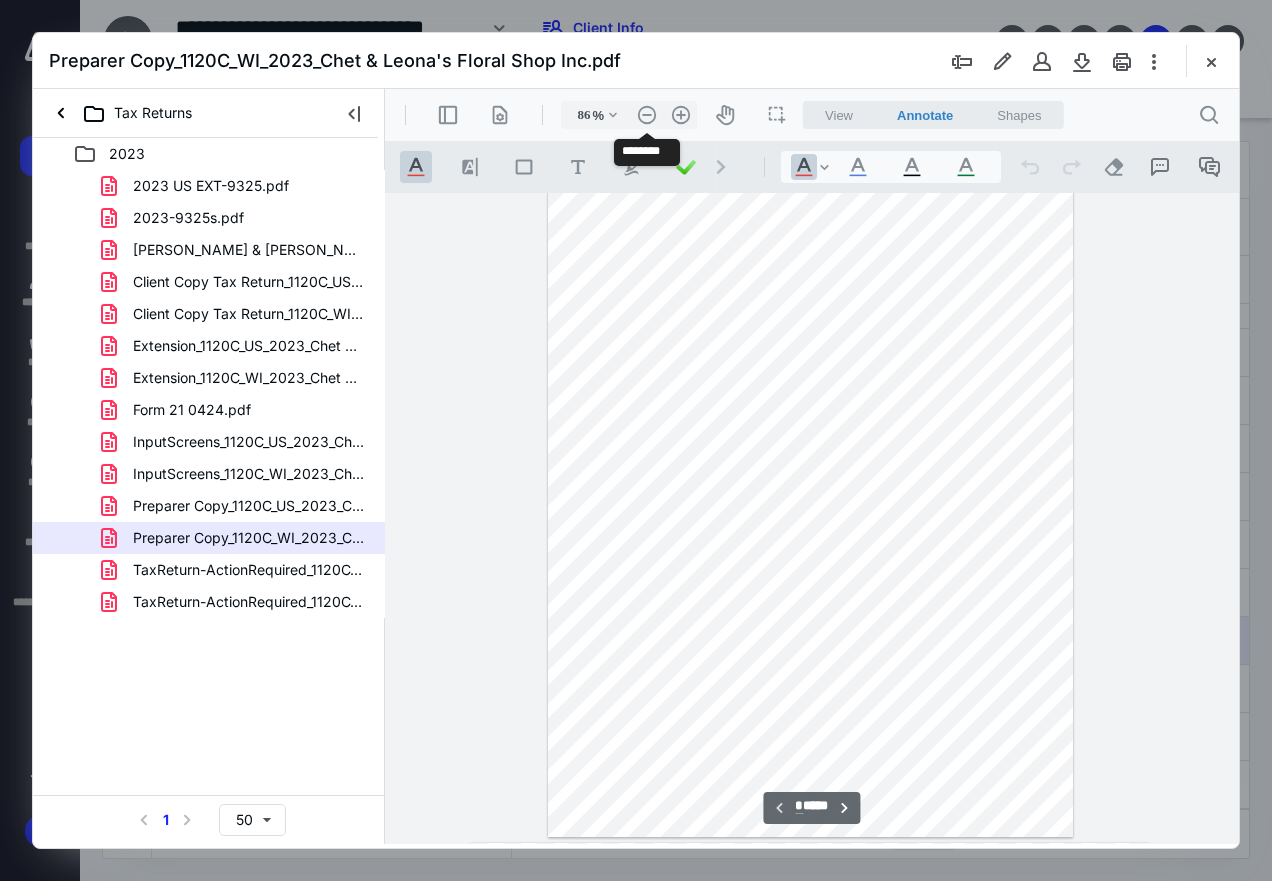scroll, scrollTop: 0, scrollLeft: 0, axis: both 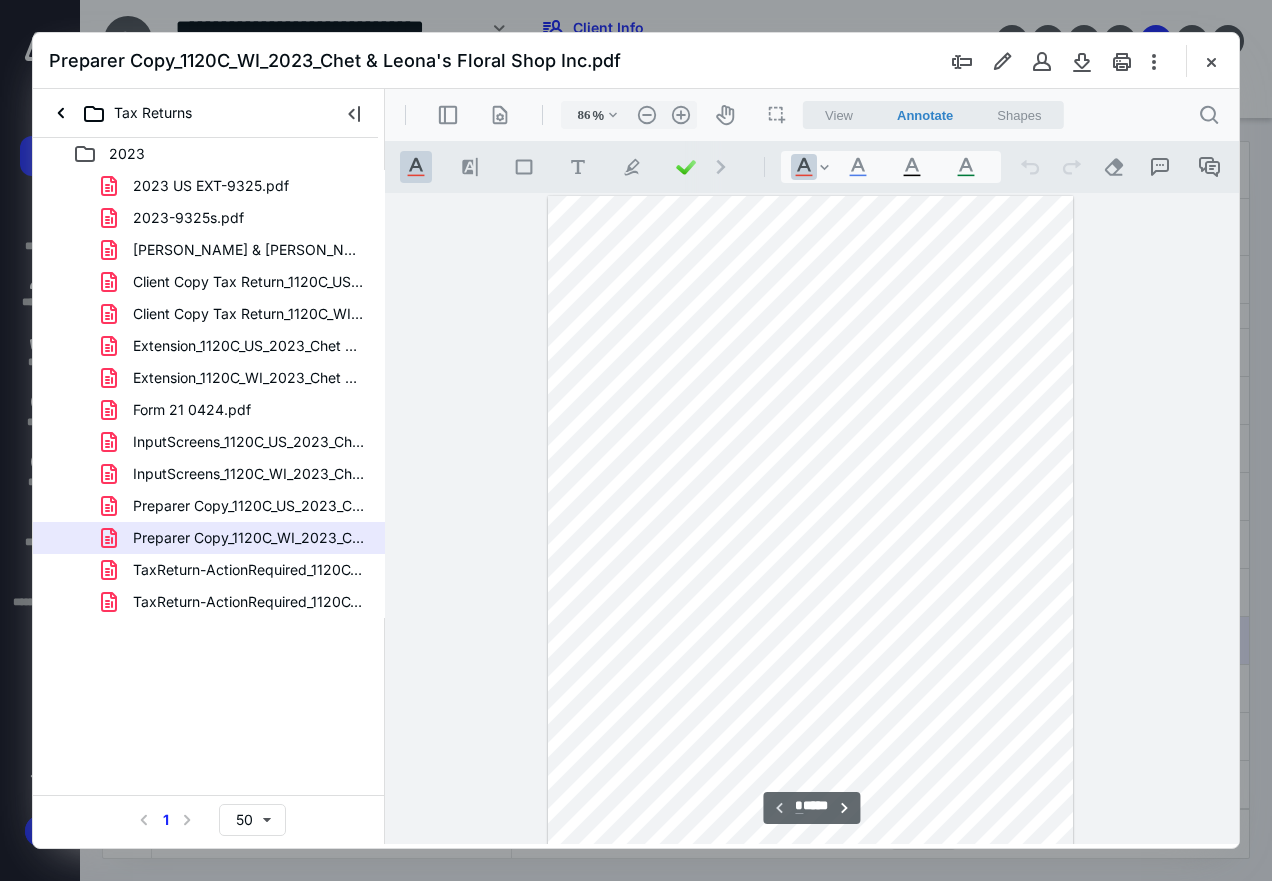 type 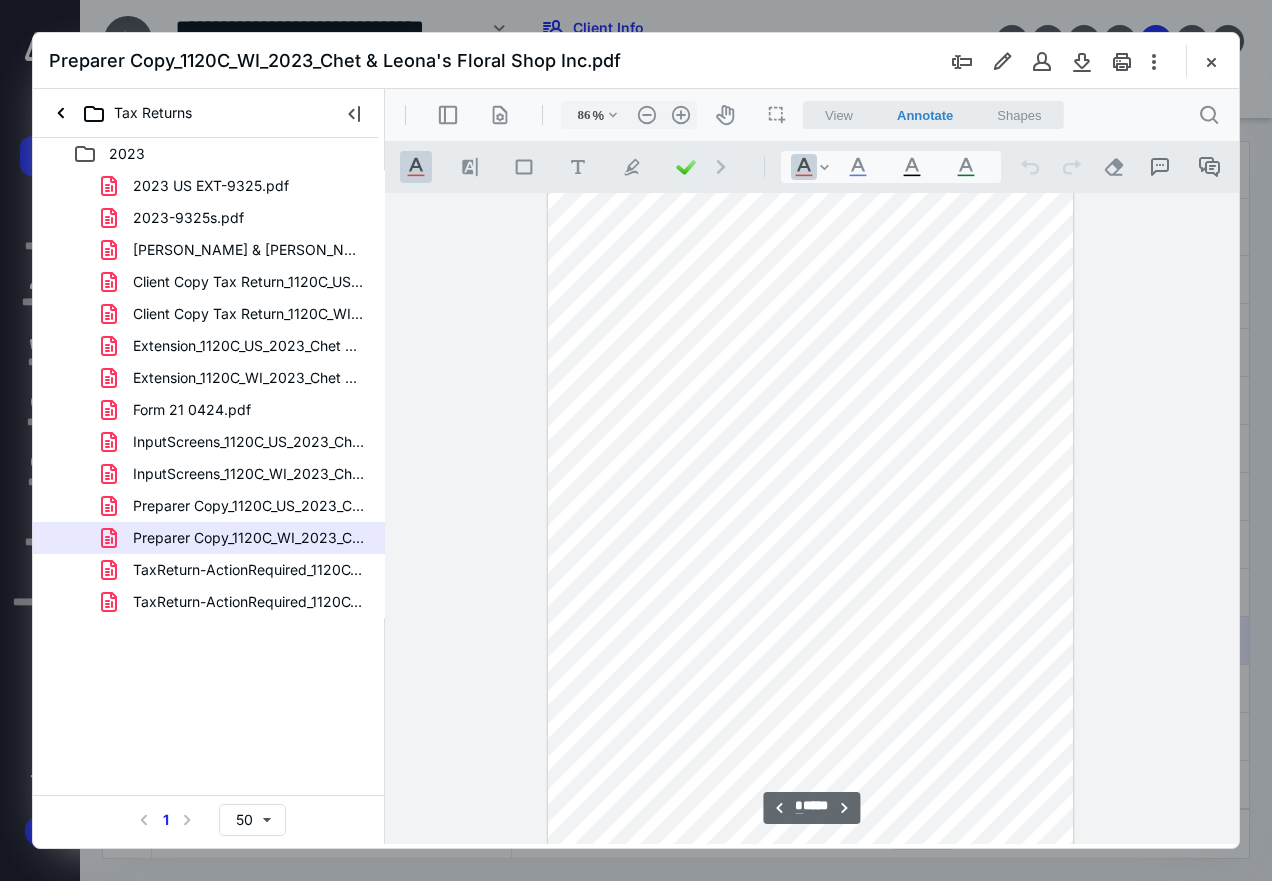 scroll, scrollTop: 4675, scrollLeft: 0, axis: vertical 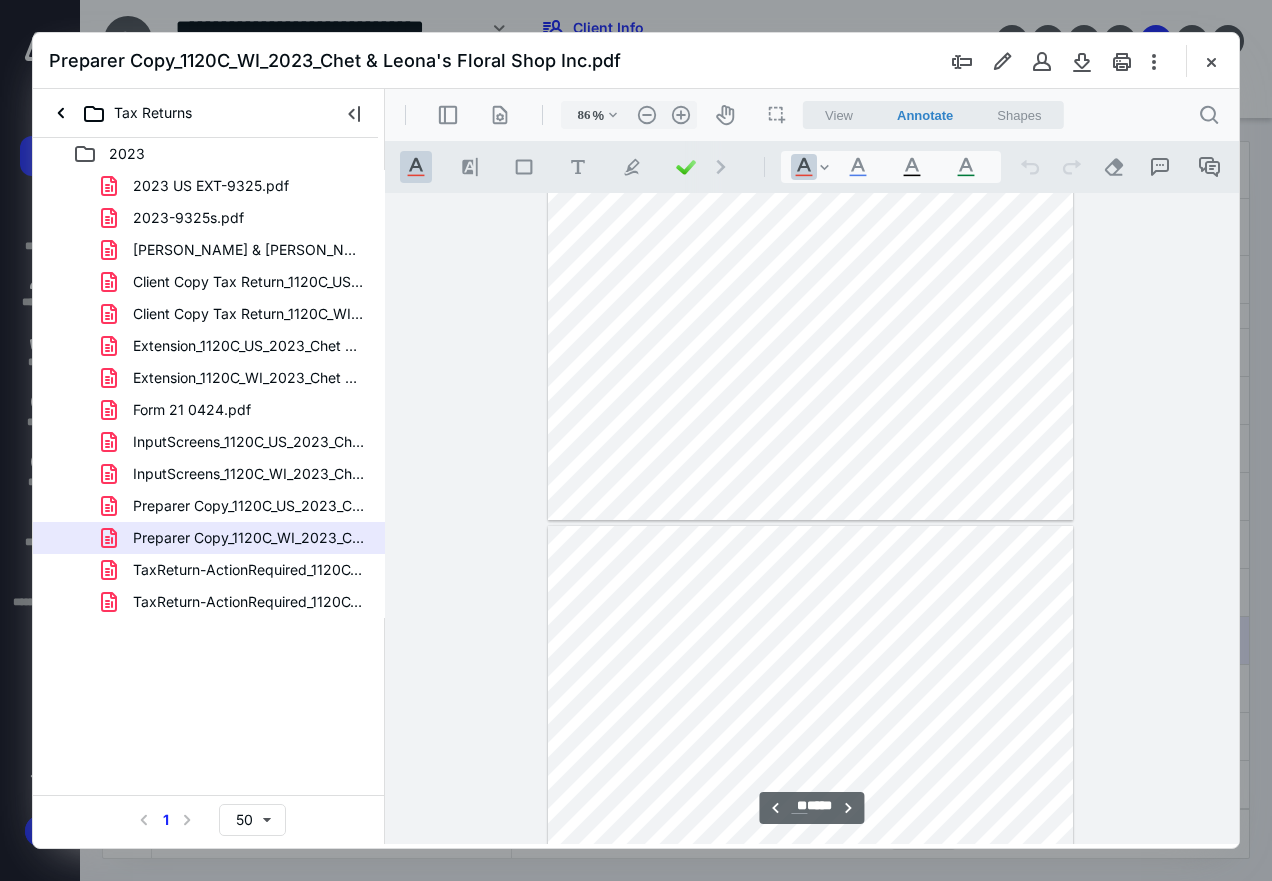 type on "**" 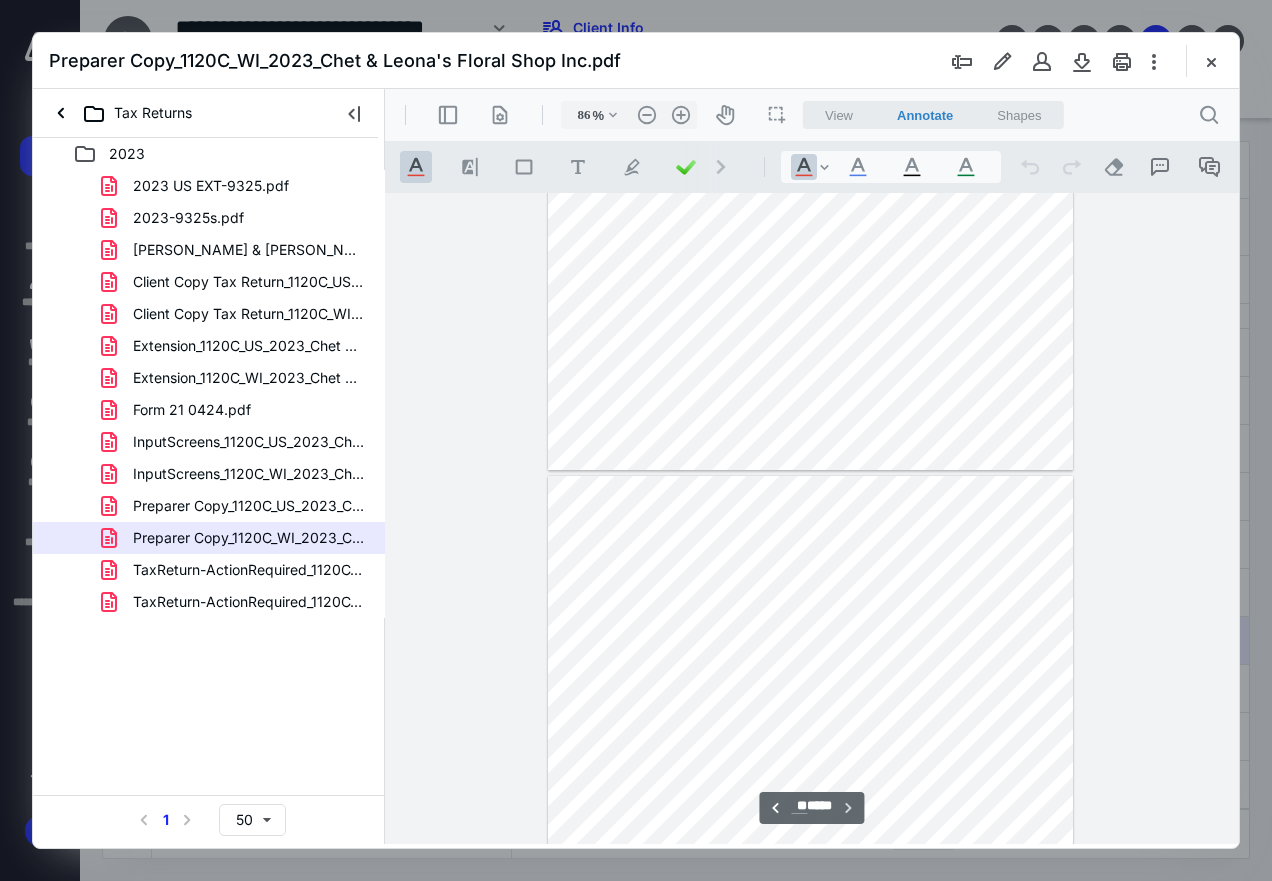 scroll, scrollTop: 6740, scrollLeft: 0, axis: vertical 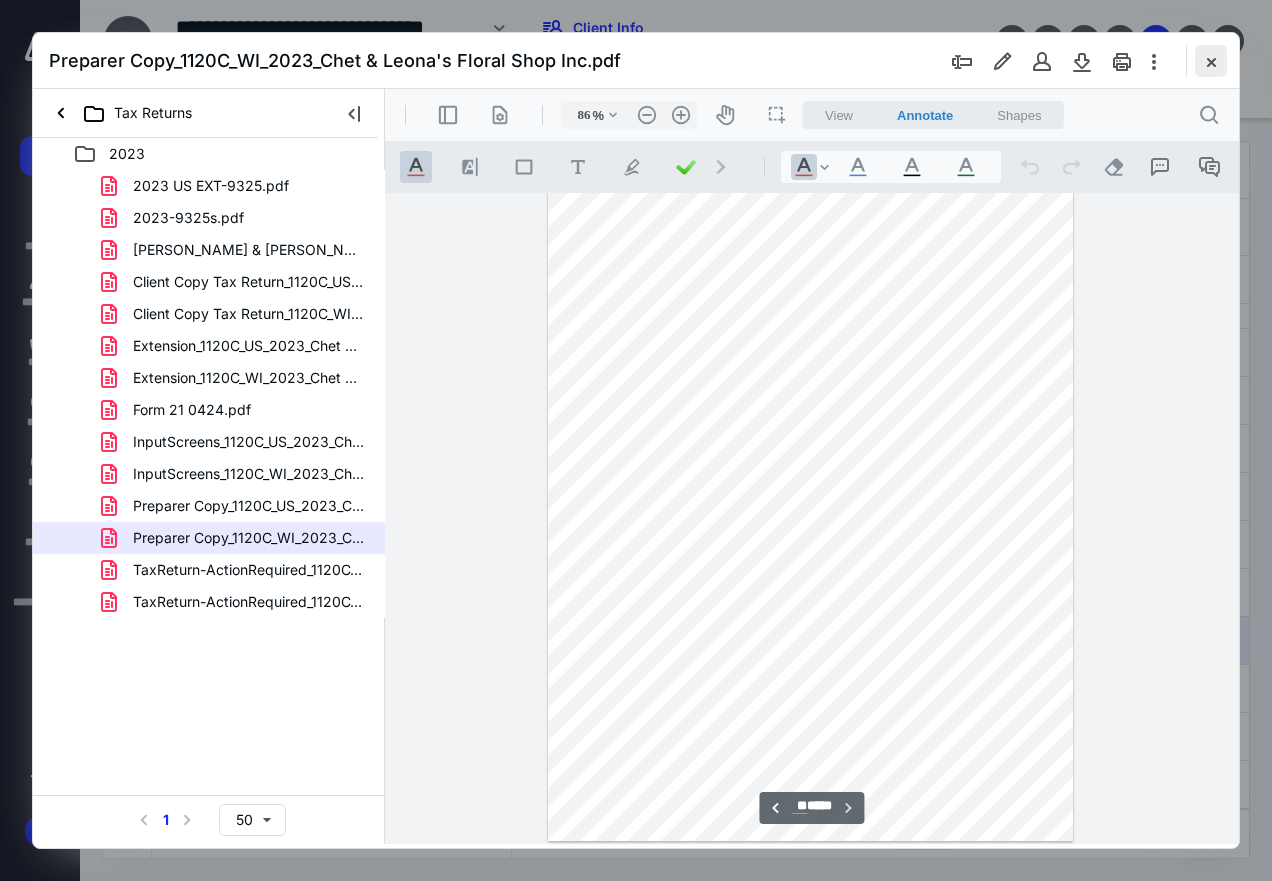 click at bounding box center [1211, 61] 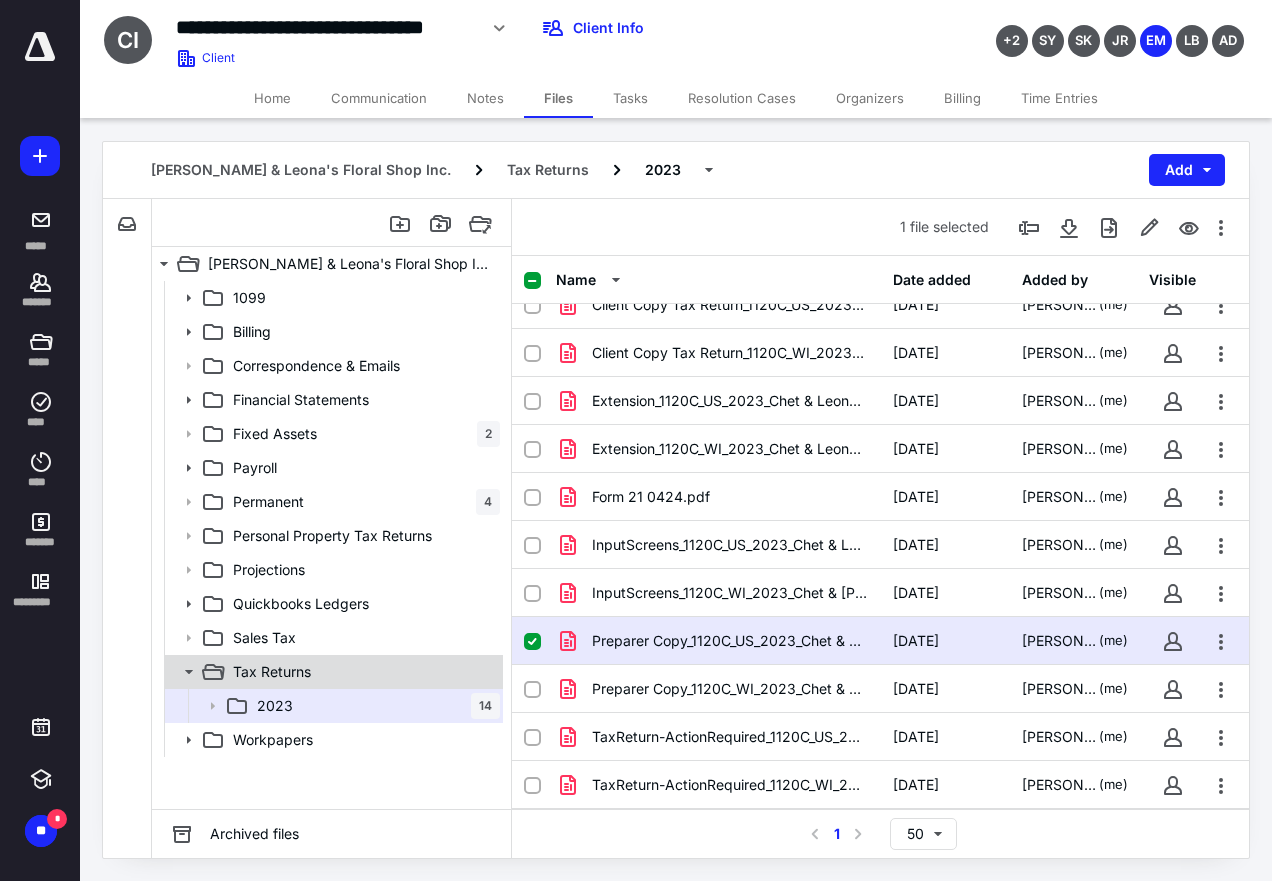 click on "Tax Returns" at bounding box center (272, 672) 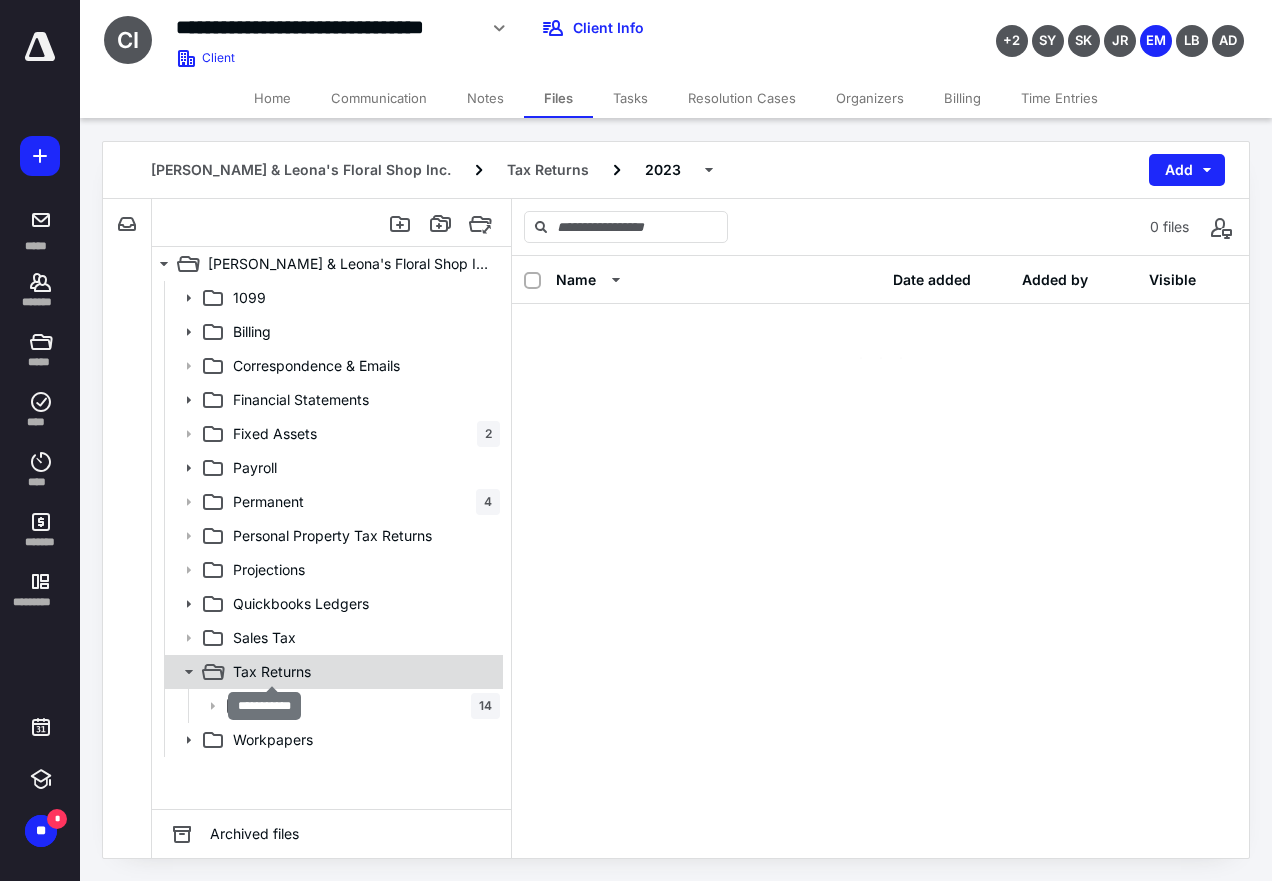 scroll, scrollTop: 0, scrollLeft: 0, axis: both 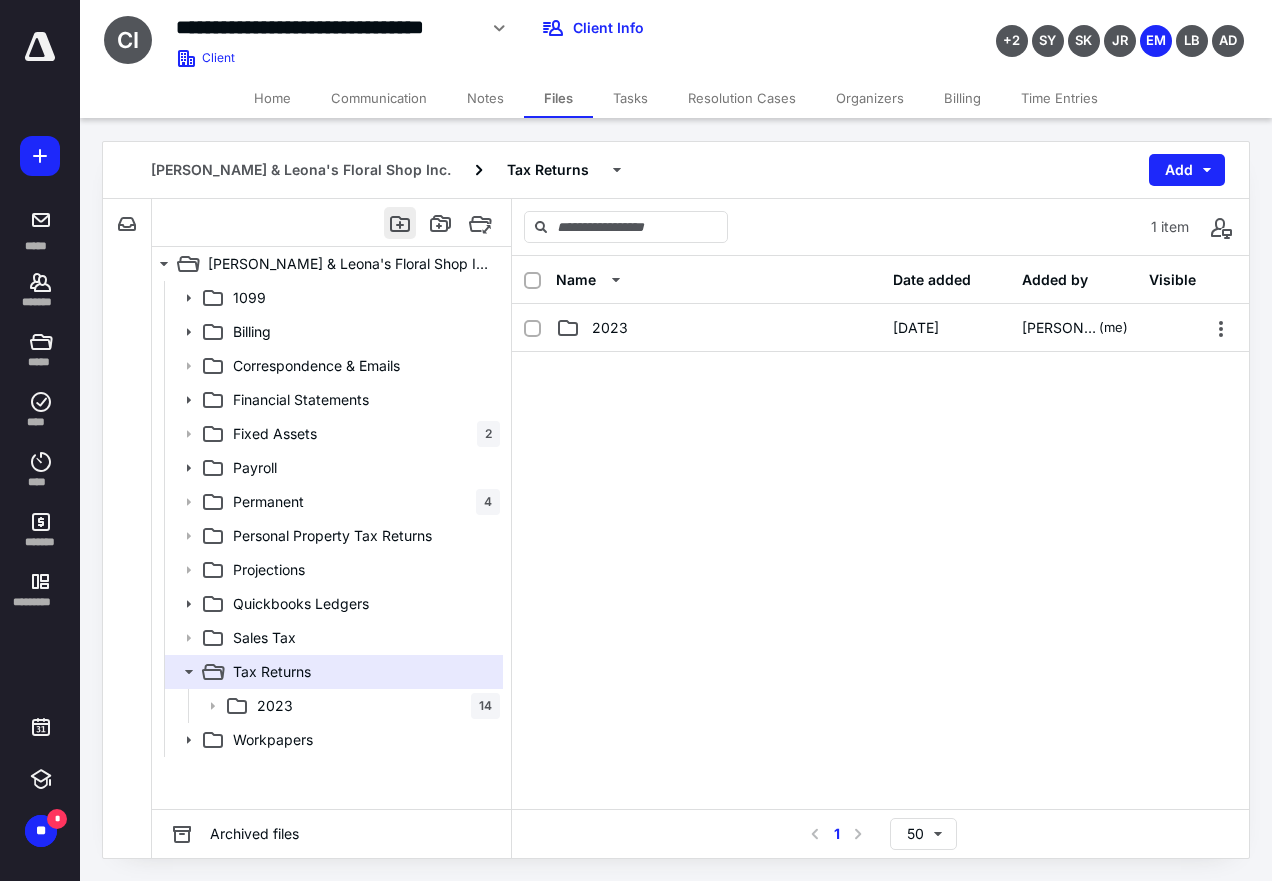 click at bounding box center [400, 223] 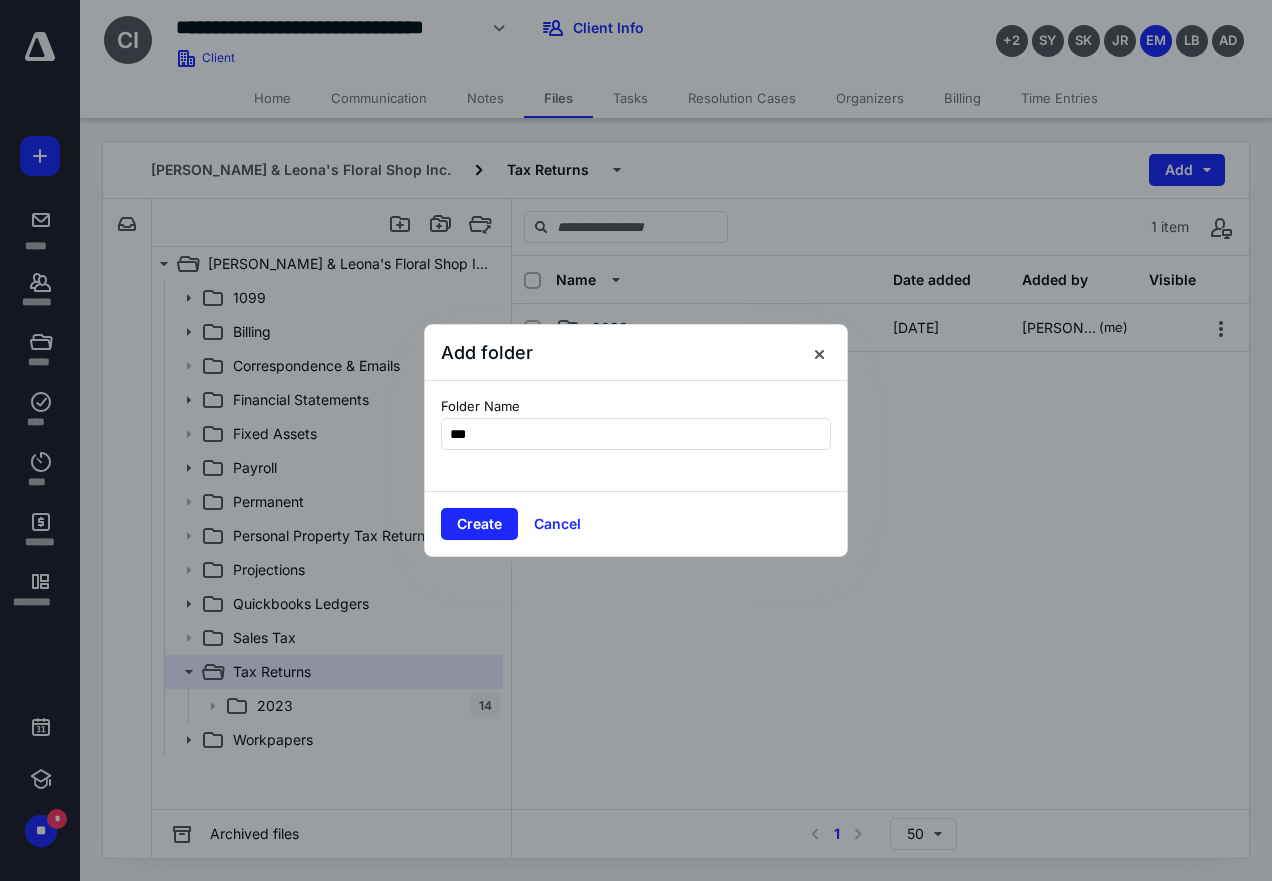 type on "****" 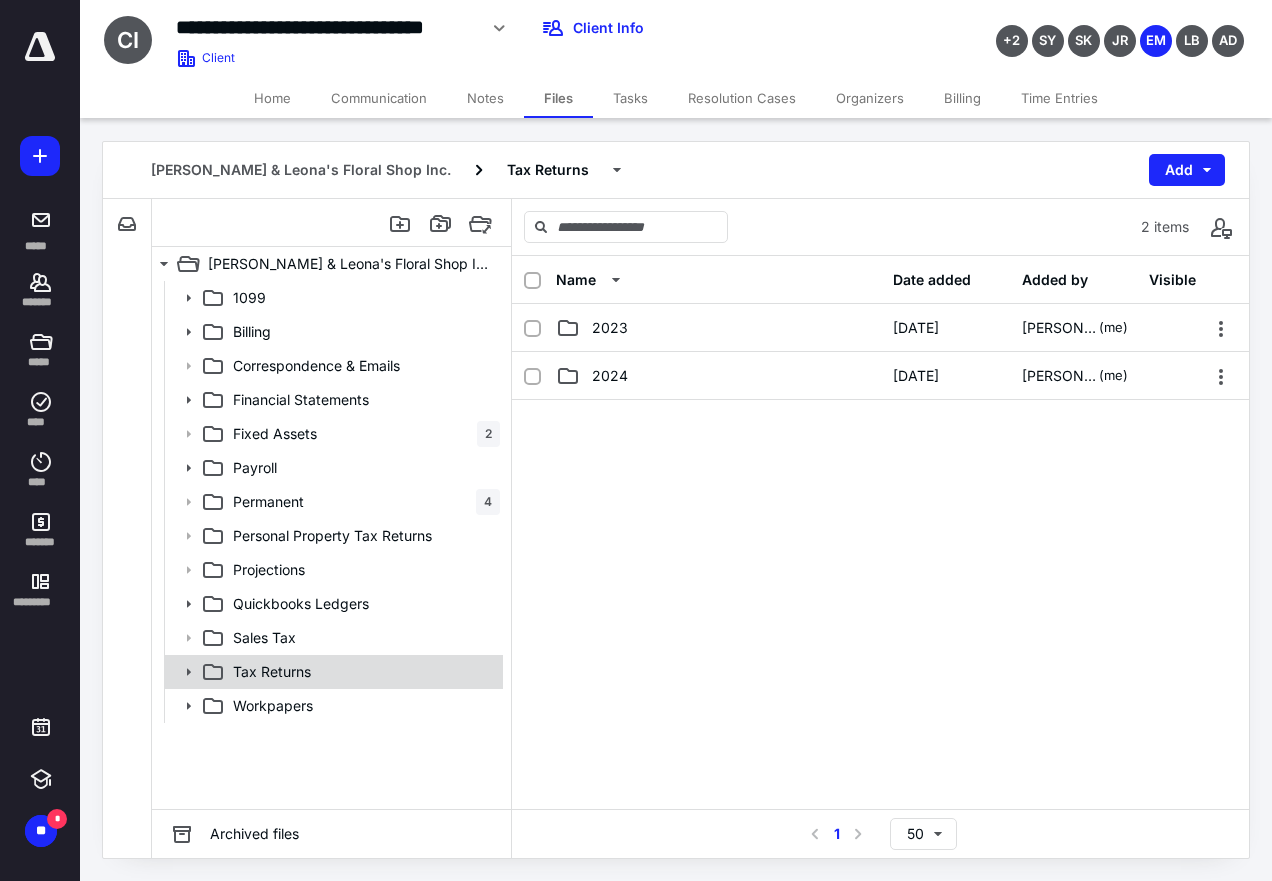 click on "Tax Returns" at bounding box center (272, 672) 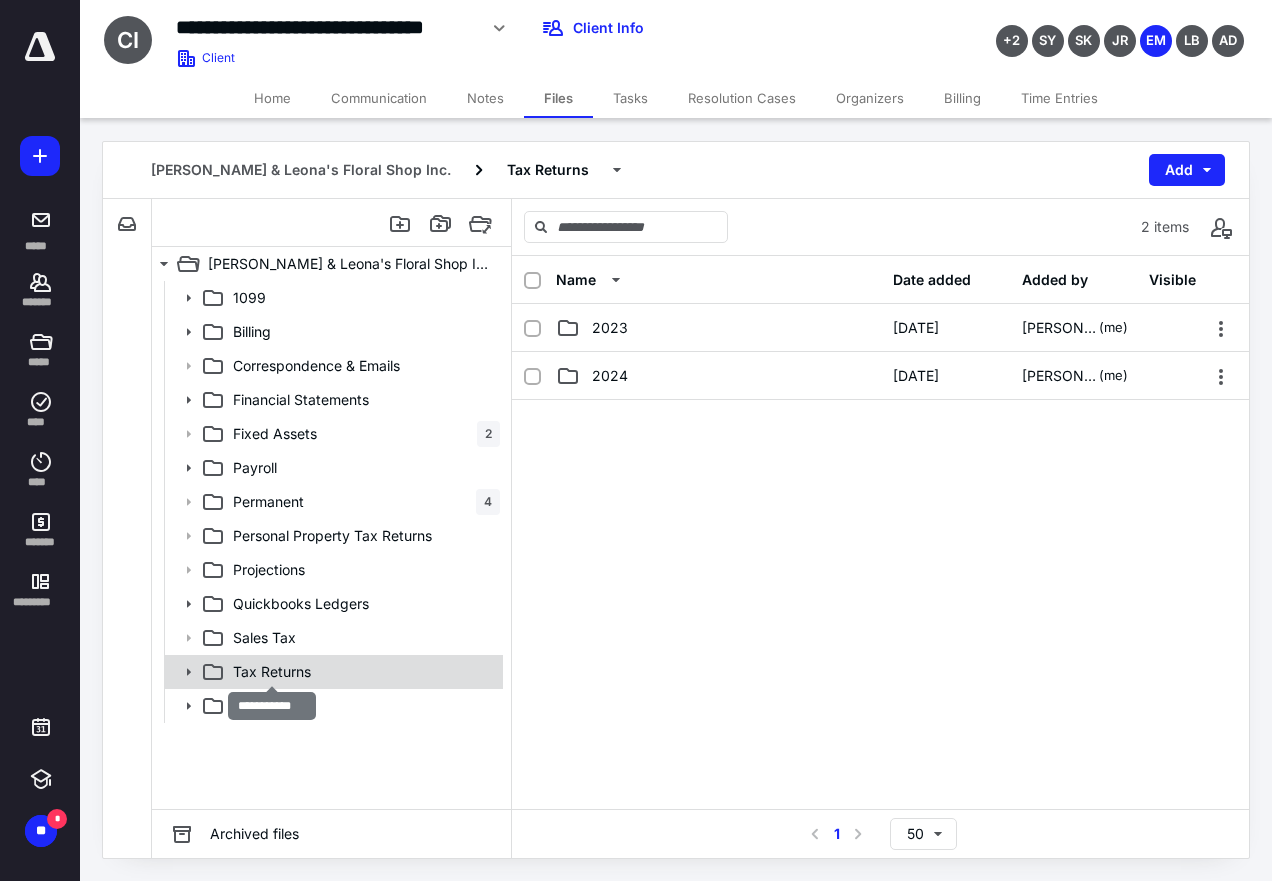 click on "Tax Returns" at bounding box center [272, 672] 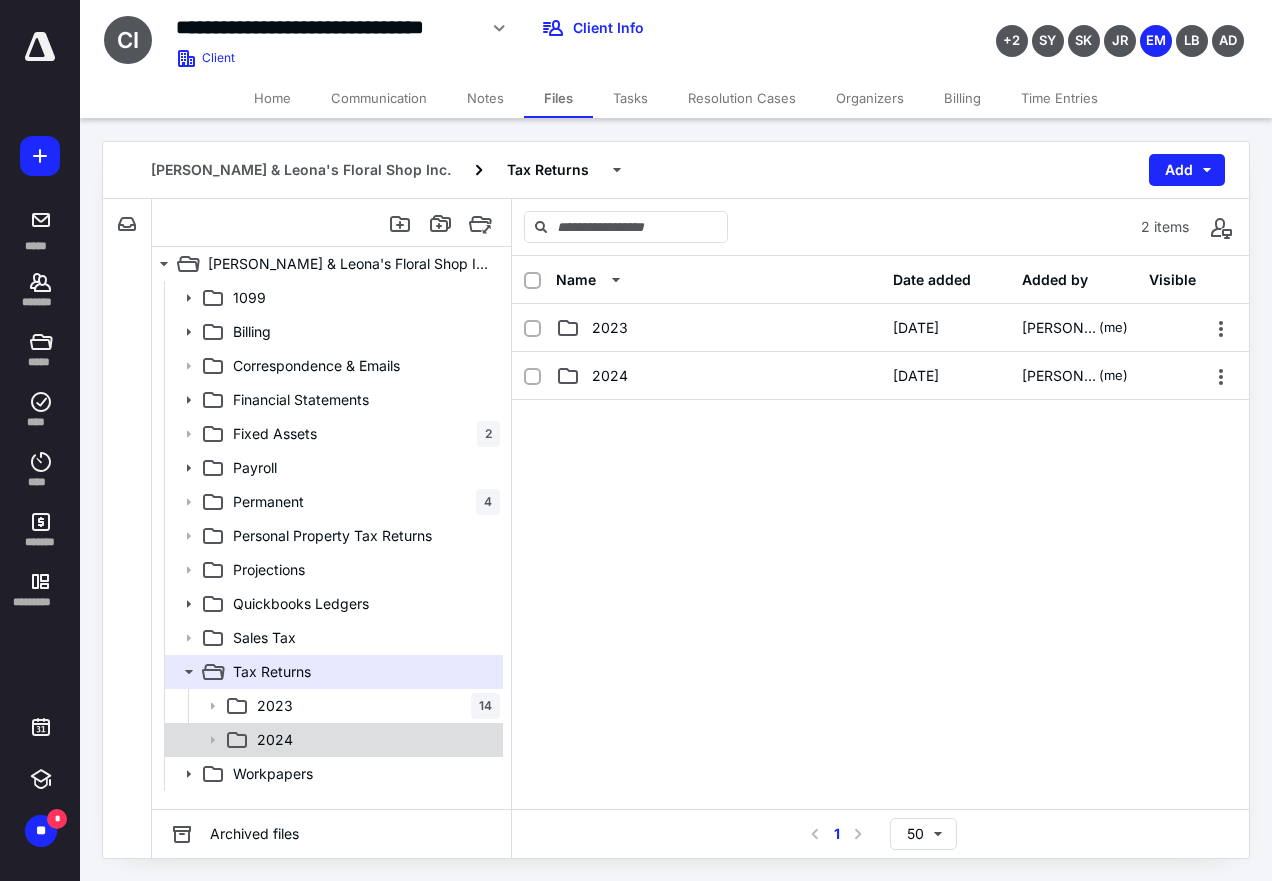 click on "2024" at bounding box center [374, 740] 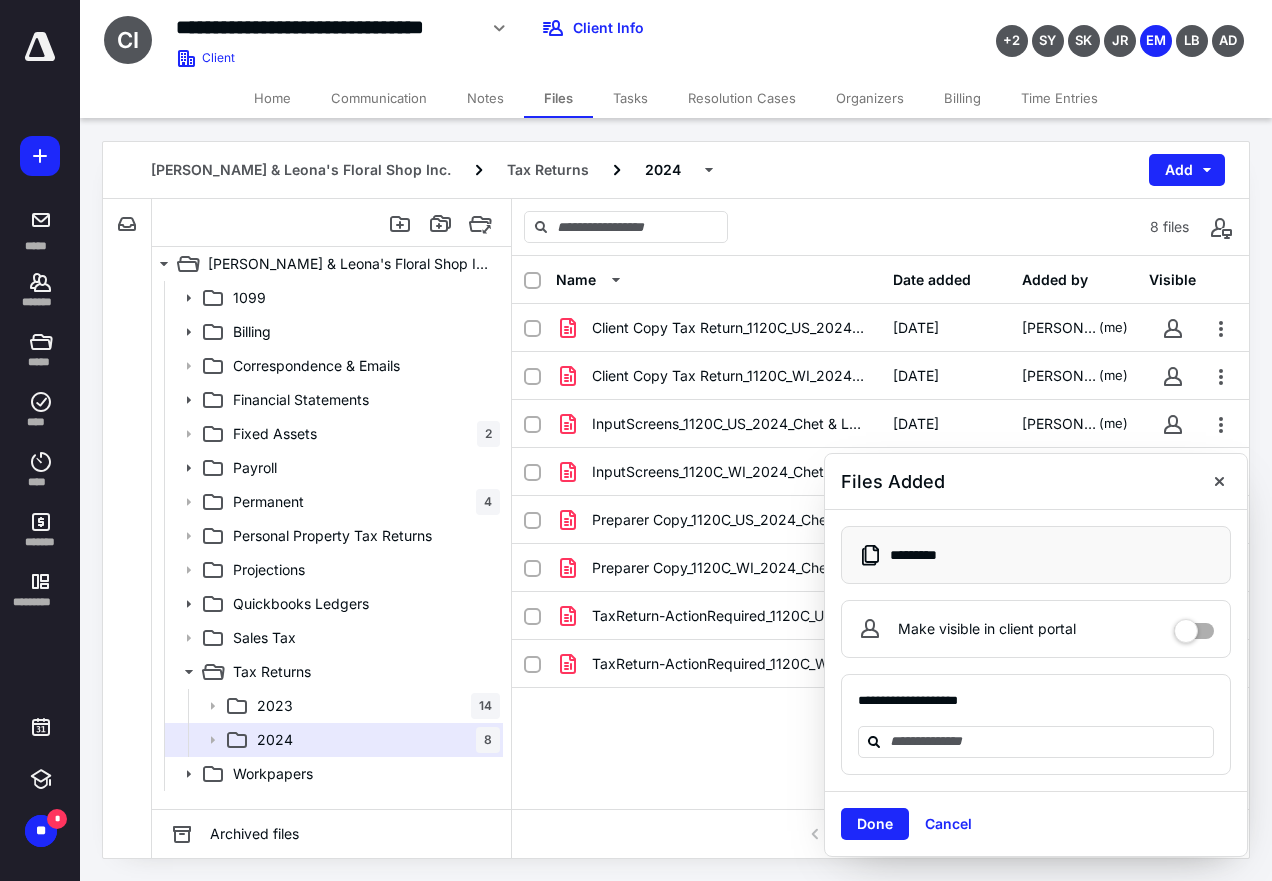 click on "Done Cancel" at bounding box center (1036, 823) 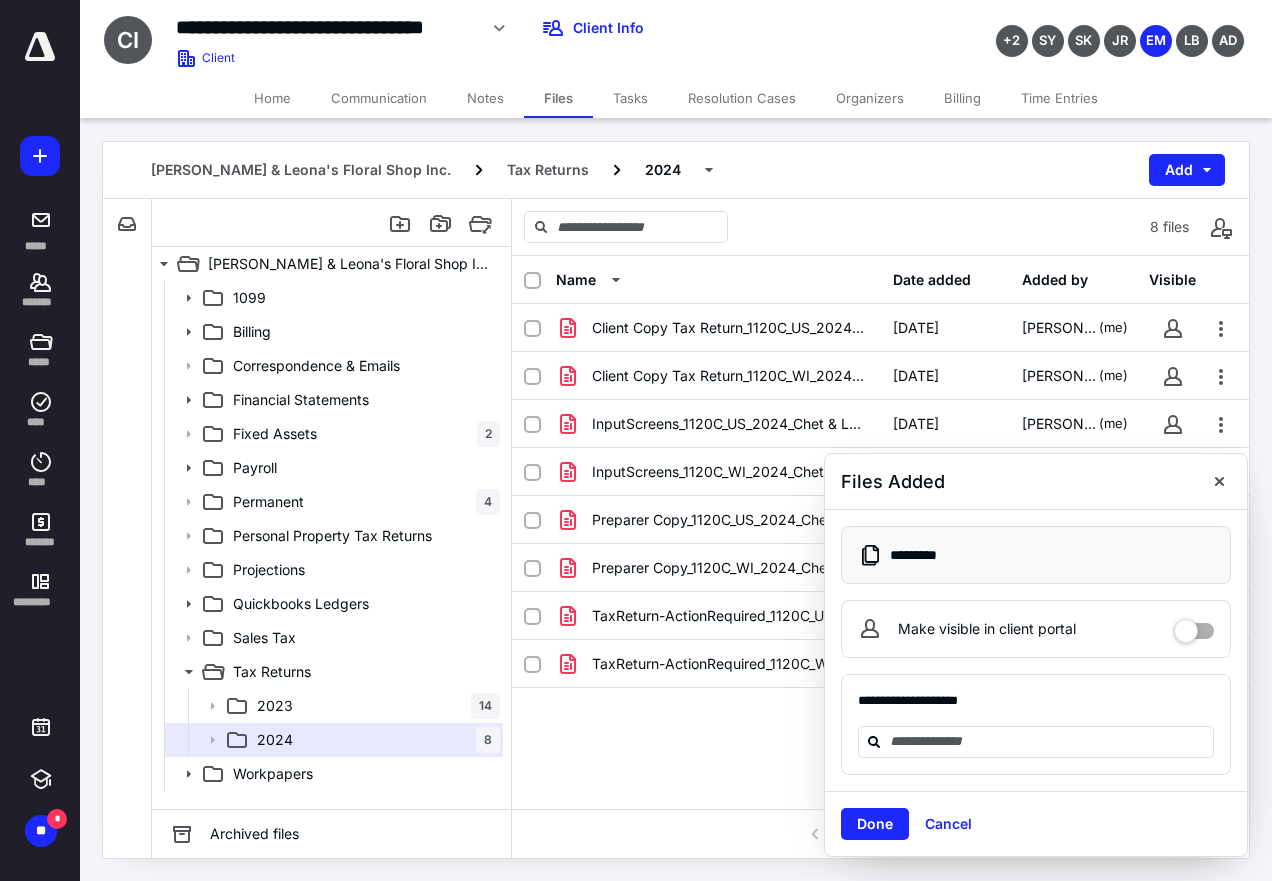 drag, startPoint x: 869, startPoint y: 813, endPoint x: 888, endPoint y: 821, distance: 20.615528 